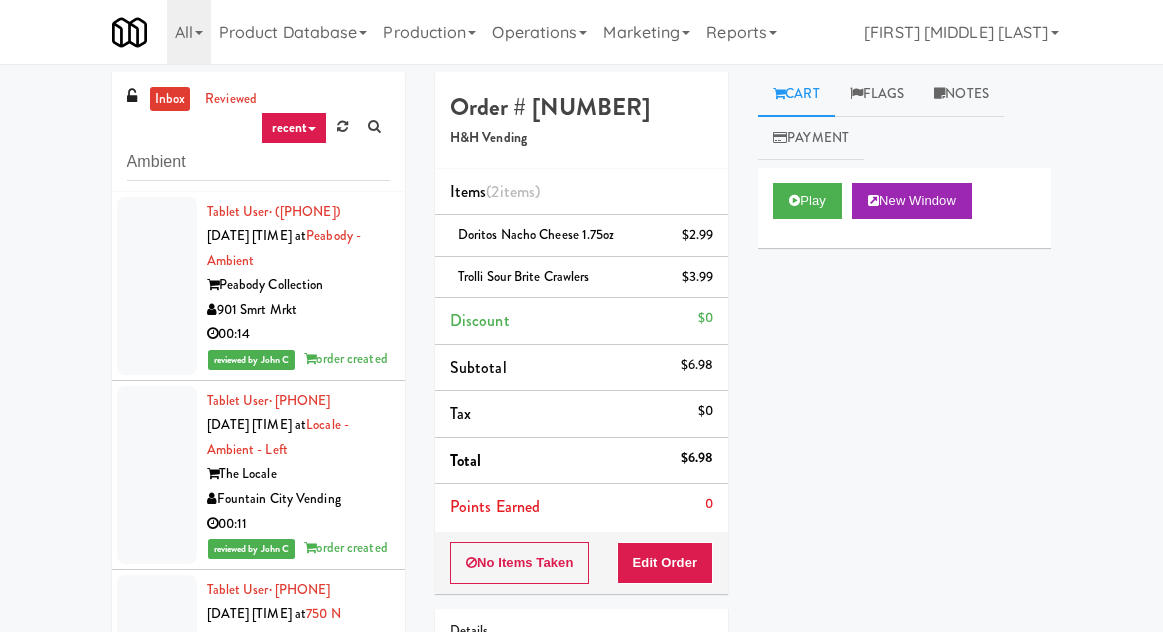 scroll, scrollTop: 91, scrollLeft: 0, axis: vertical 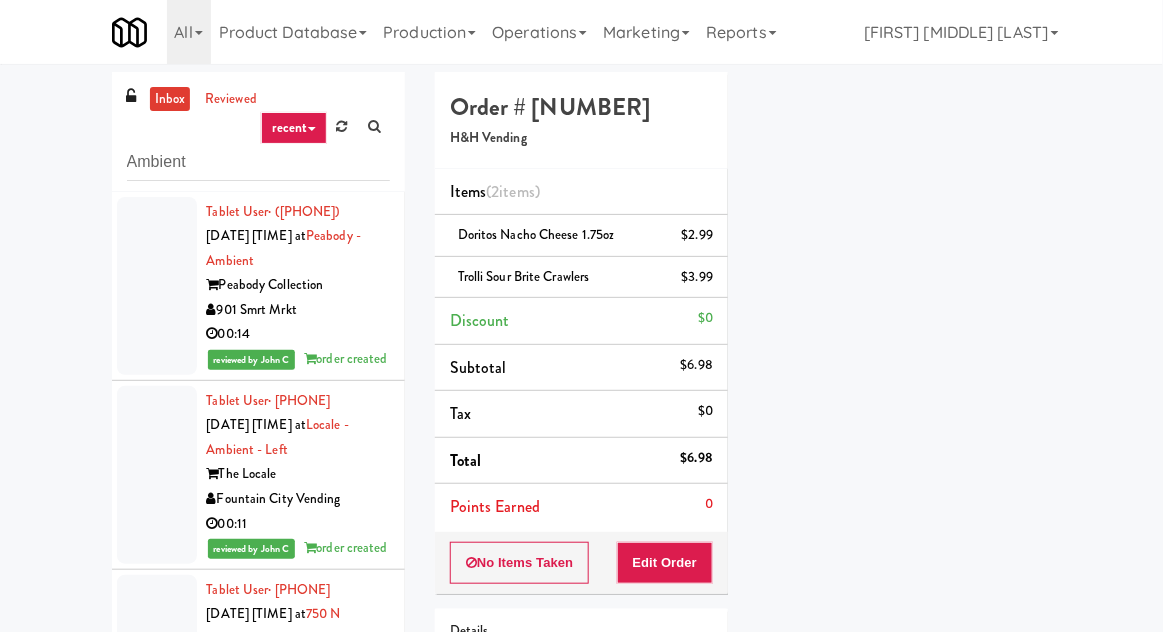click on "inbox" at bounding box center [170, 99] 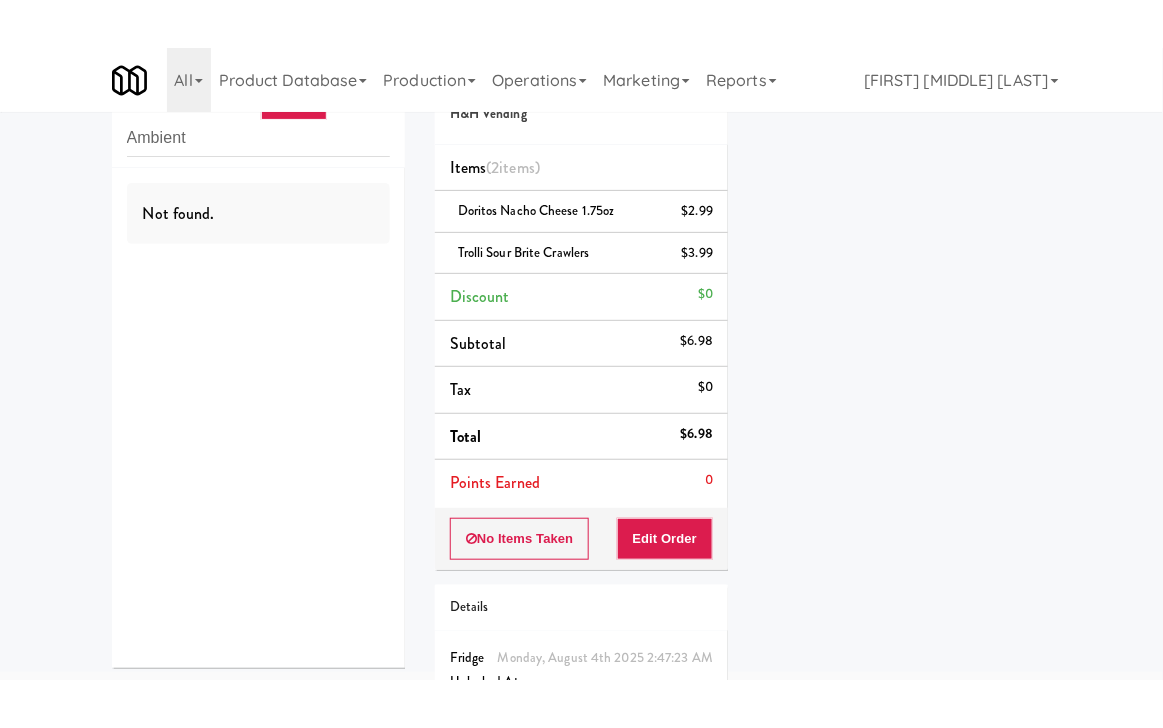 scroll, scrollTop: 0, scrollLeft: 0, axis: both 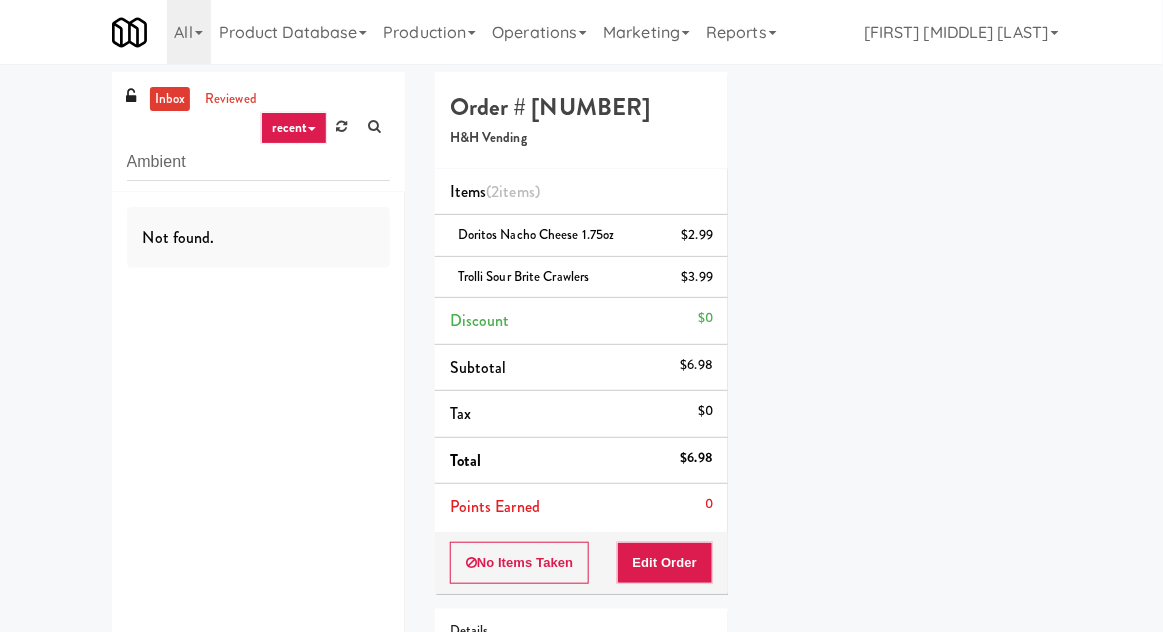 click on "inbox" at bounding box center [170, 99] 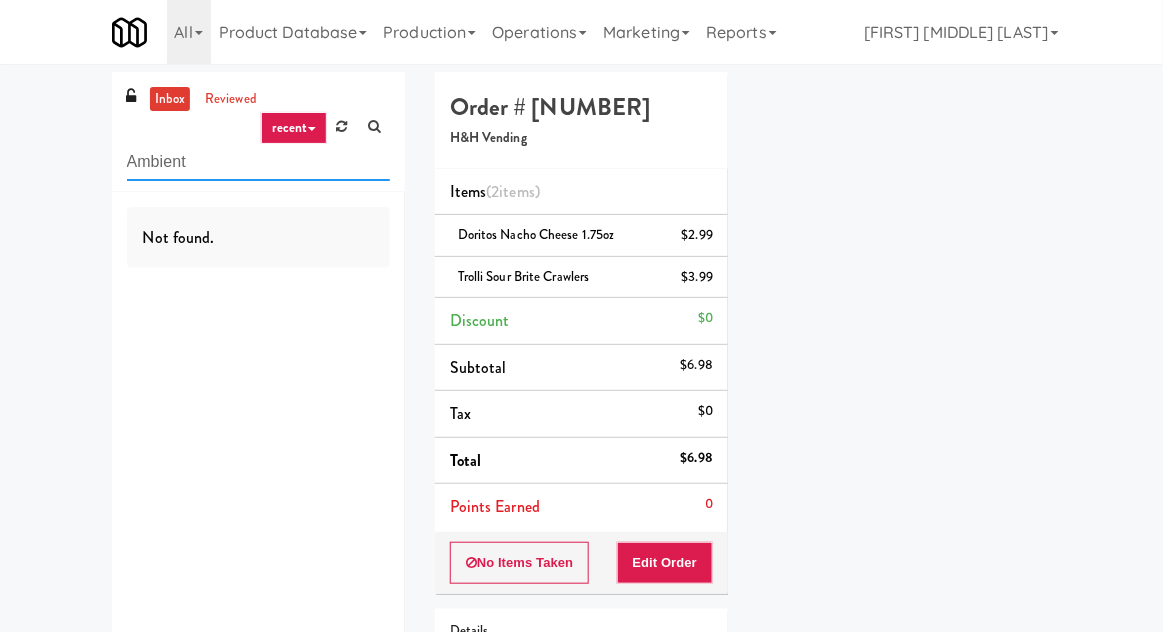 click on "Ambient" at bounding box center [258, 162] 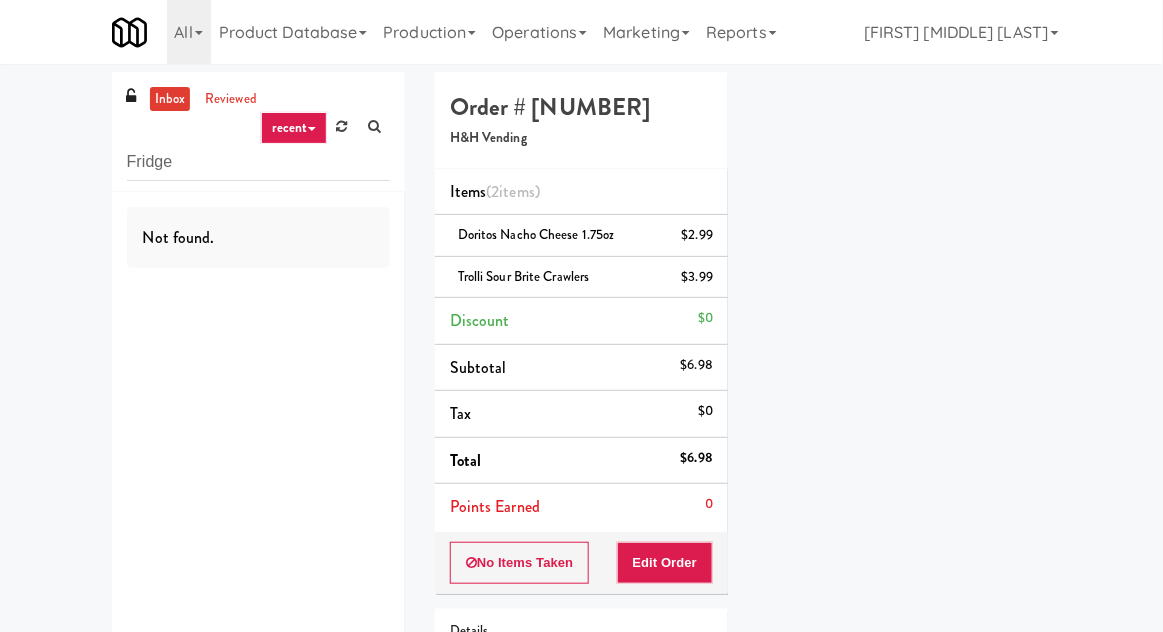 click on "inbox reviewed recent all unclear take inventory issue suspicious failed recent Fridge Not found. Order # [NUMBER] [COMPANY] Items ( [NUMBER] items ) [PRODUCT] $[PRICE] [PRODUCT] $[PRICE] Discount $[PRICE] Subtotal $[PRICE] Tax $[PRICE] Total $[PRICE] Points Earned [NUMBER] No Items Taken Edit Order Details Monday, August 4th [YEAR] [TIME] Fridge Unlocked At Aug 4, [YEAR] [TIME] Reviewed At not yet Receipt Sent not yet Order Paid Cart Flags Notes Payment Play New Window Primary Flag Clear Flag if unable to determine what was taken or order not processable due to inventory issues Unclear Take - No Video Unclear Take - Short or Cut Off Unclear Take - Obstructed Inventory Issue - Product Not in Inventory Inventory Issue - Product prices as $[PRICE] Additional Concerns Clear Flag as Suspicious Returned Product Place a foreign product in Internal Notes" at bounding box center [581, 447] 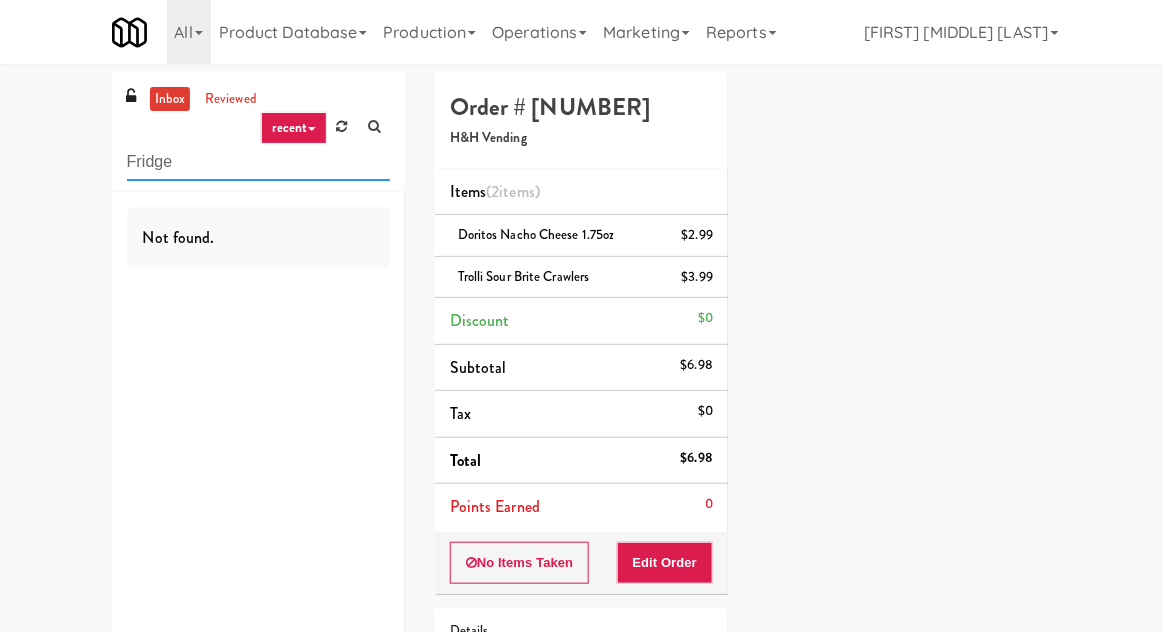 click on "Fridge" at bounding box center (258, 162) 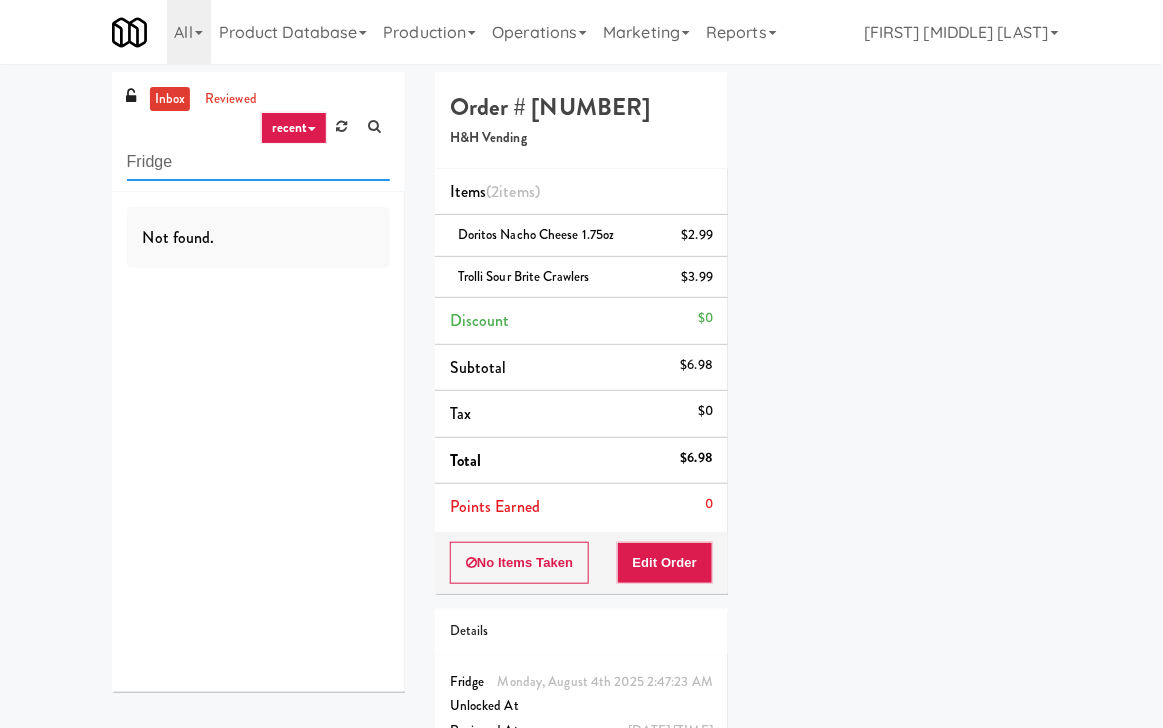 click on "Fridge" at bounding box center [258, 162] 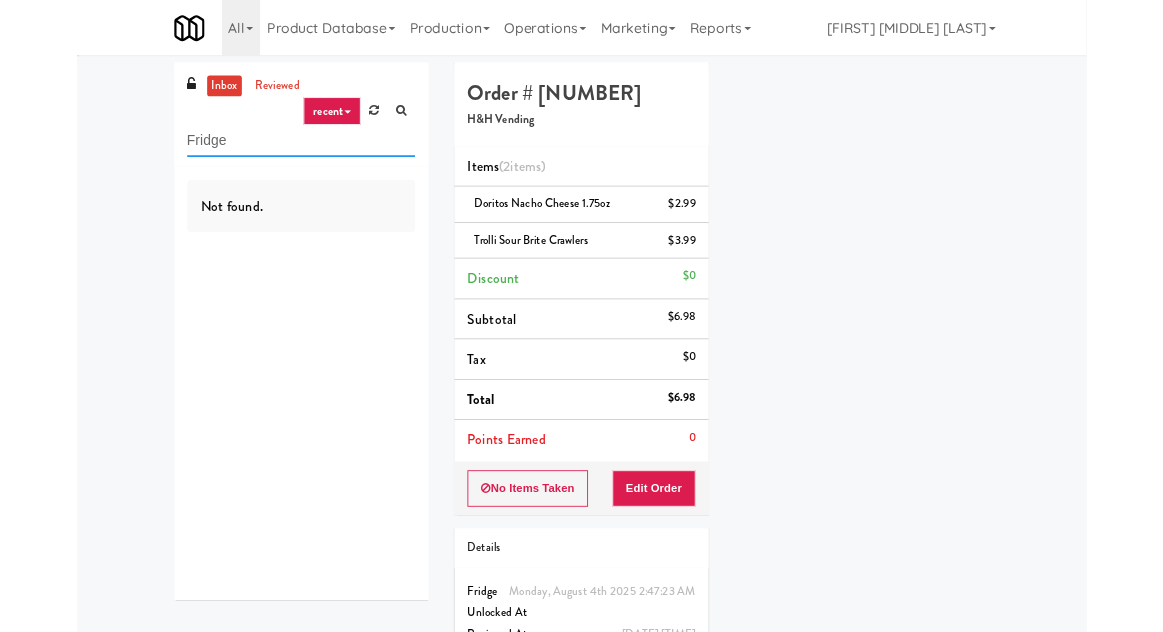 scroll, scrollTop: 101, scrollLeft: 0, axis: vertical 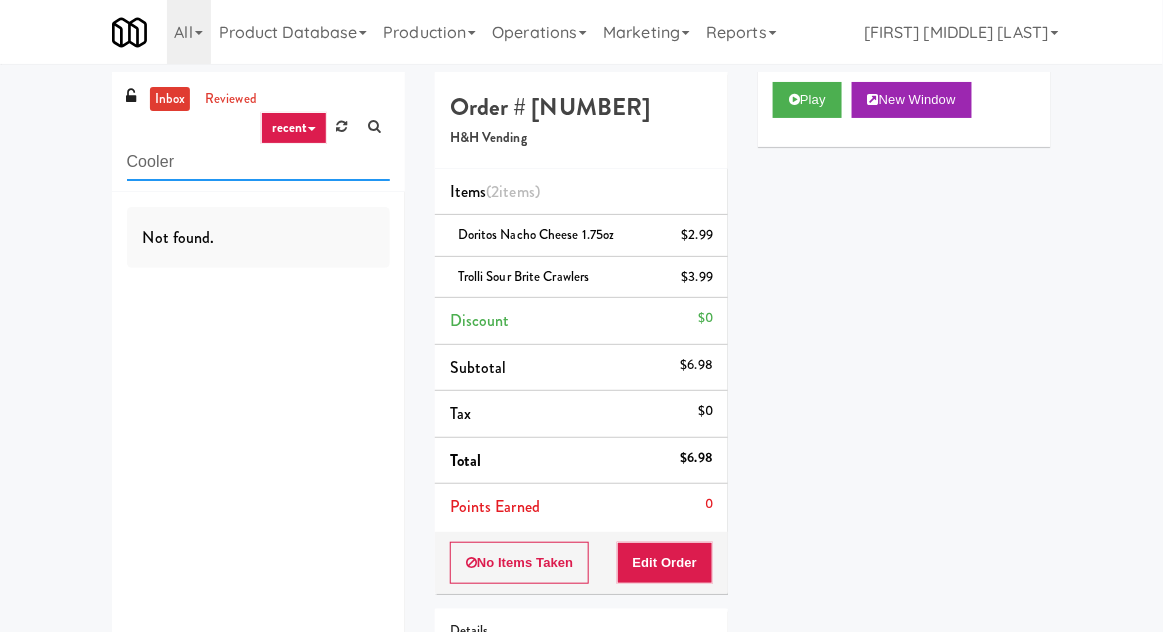 type on "Cooler" 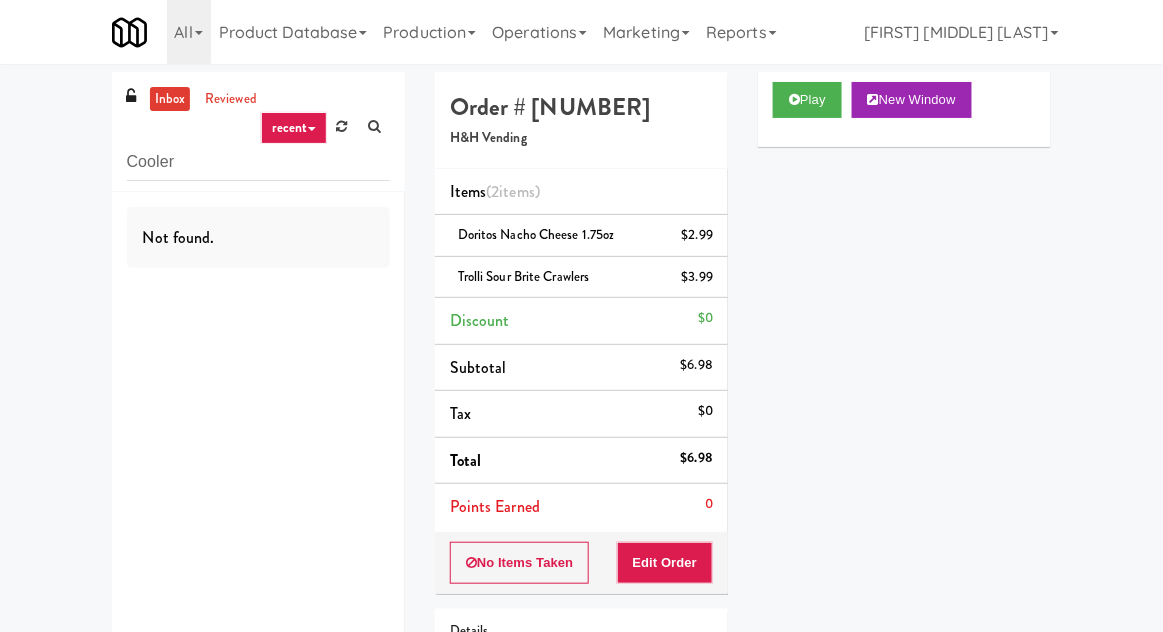 click on "Order # [NUMBER] [PRODUCT] ([NUMBER] items ) [PRODUCT] $[PRICE] [PRODUCT] $[PRICE] Discount $[PRICE] Subtotal $[PRICE] Tax $[PRICE] Total $[PRICE] Points Earned [NUMBER] No Items Taken Edit Order Details Monday, August 4th [YEAR] [TIME] Fridge Unlocked At Aug 4, [YEAR] [TIME] Reviewed At not yet Receipt Sent not yet Order Paid Cart Flags Notes Payment Play New Window Primary Flag Clear Flag if unable to determine what was taken or order not processable due to inventory issues Unclear Take - No Video Unclear Take - Short or Cut Off Unclear Take - Obstructed Inventory Issue - Product Not in Inventory Inventory Issue - Product prices as $[PRICE] Additional Concerns Clear Flag as Suspicious Returned Product Place a foreign product in Internal Notes" at bounding box center (581, 447) 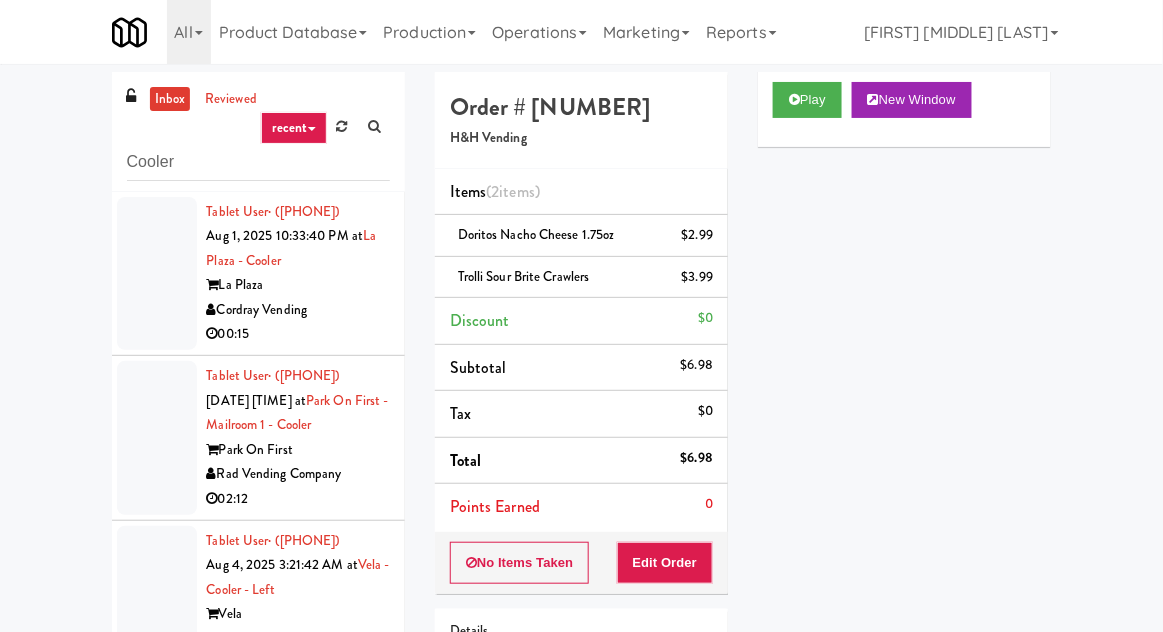 scroll, scrollTop: 57, scrollLeft: 0, axis: vertical 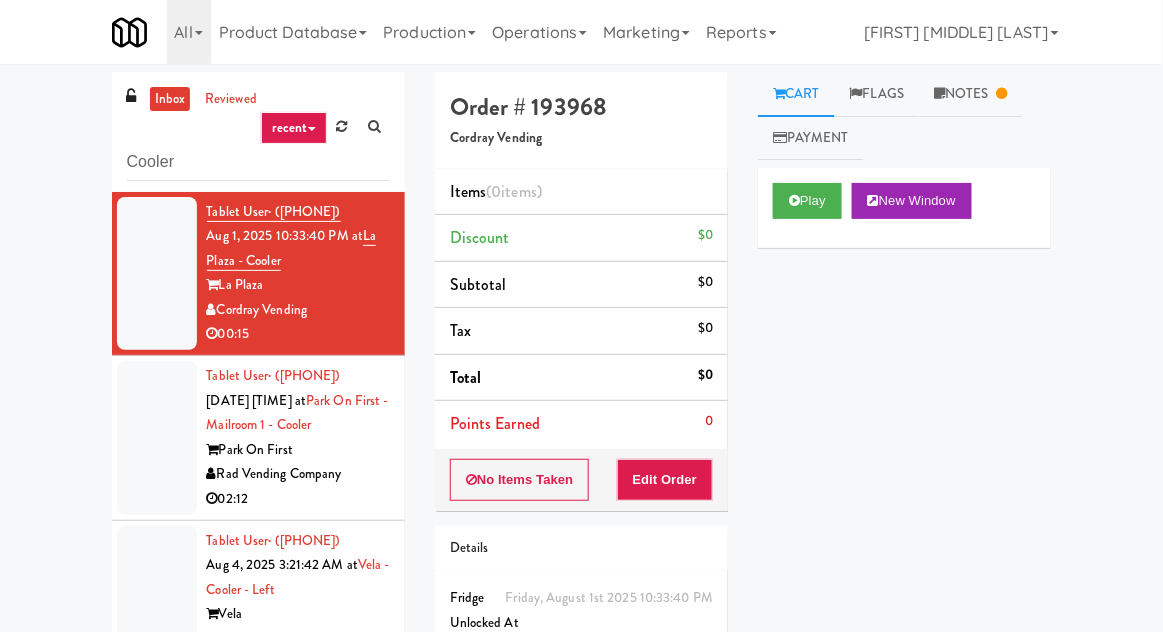 click at bounding box center (157, 438) 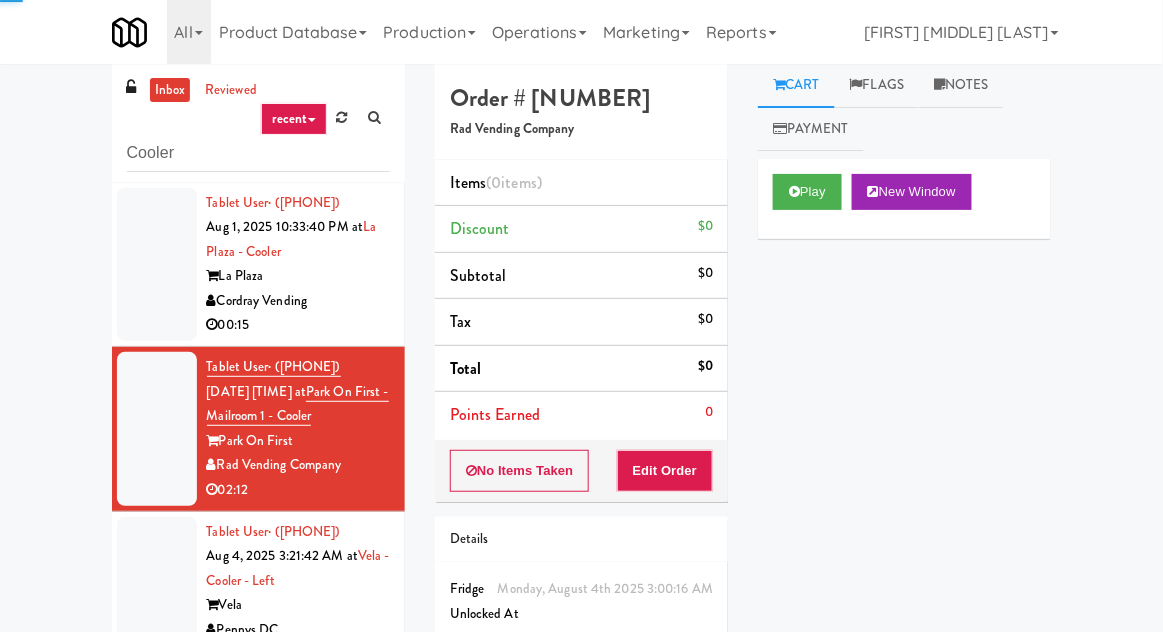 scroll, scrollTop: 77, scrollLeft: 0, axis: vertical 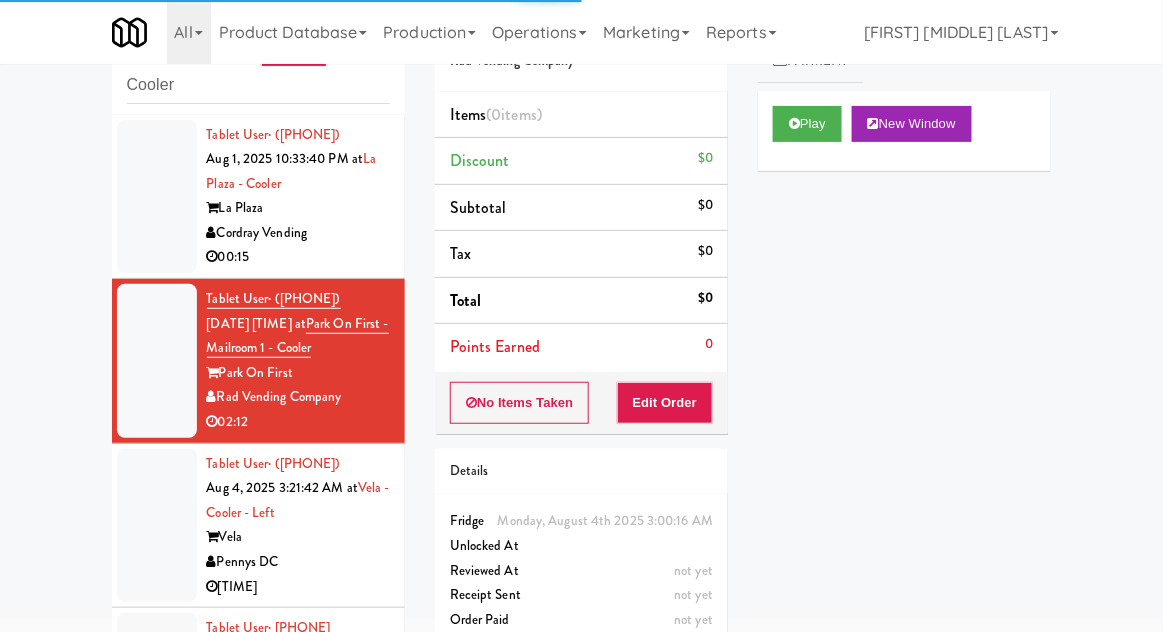 click at bounding box center [157, 526] 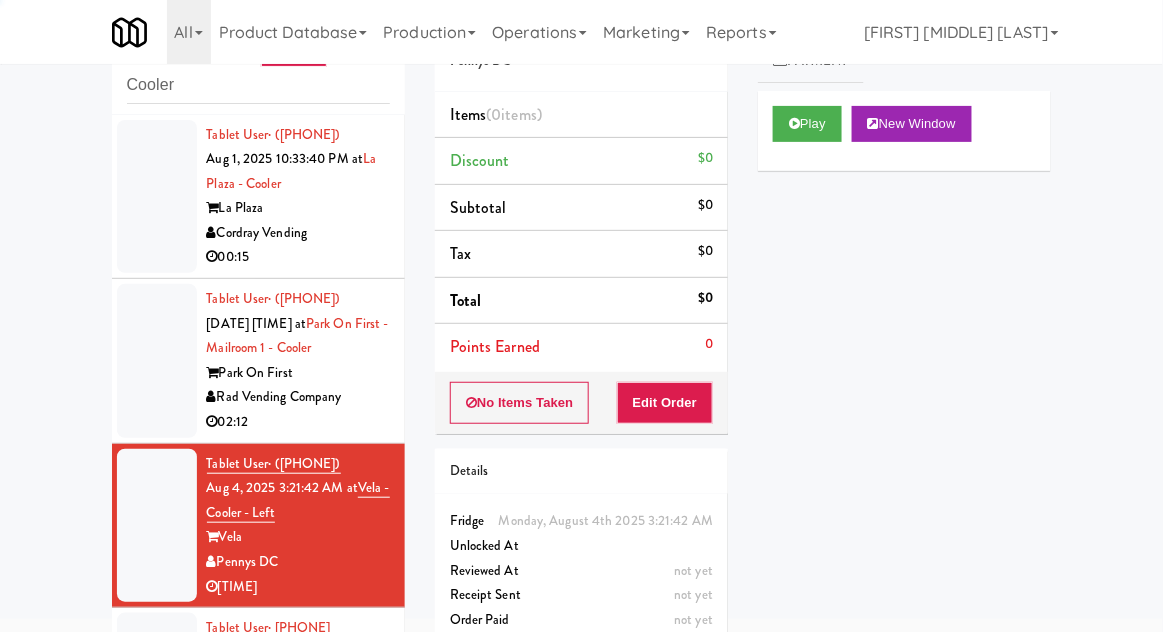 scroll, scrollTop: 57, scrollLeft: 0, axis: vertical 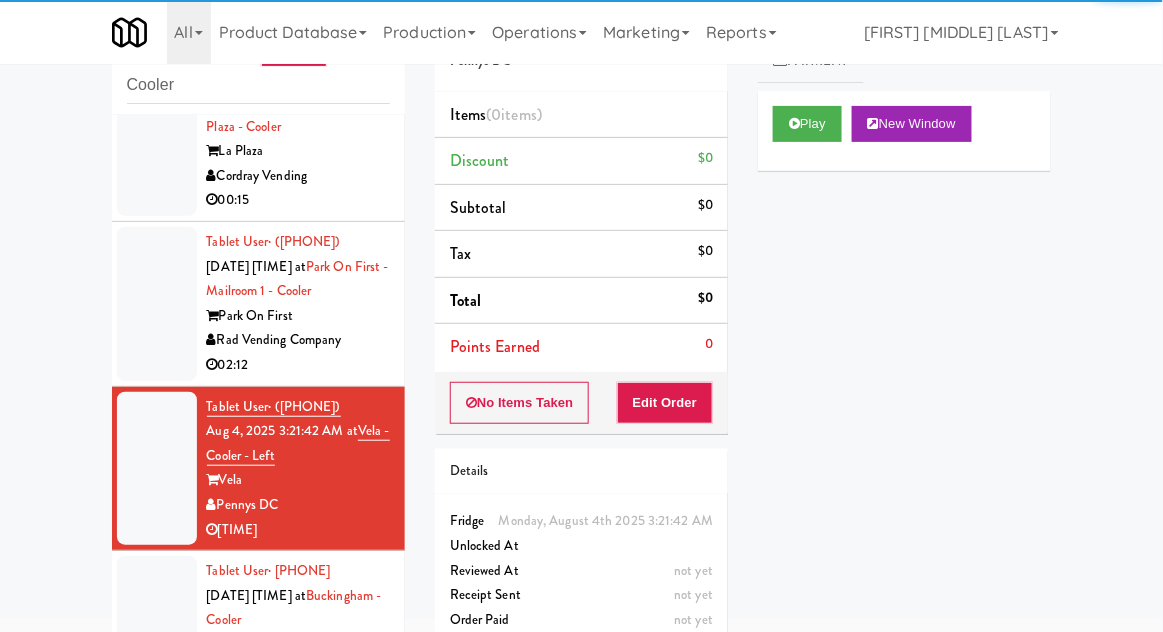 click at bounding box center [157, 633] 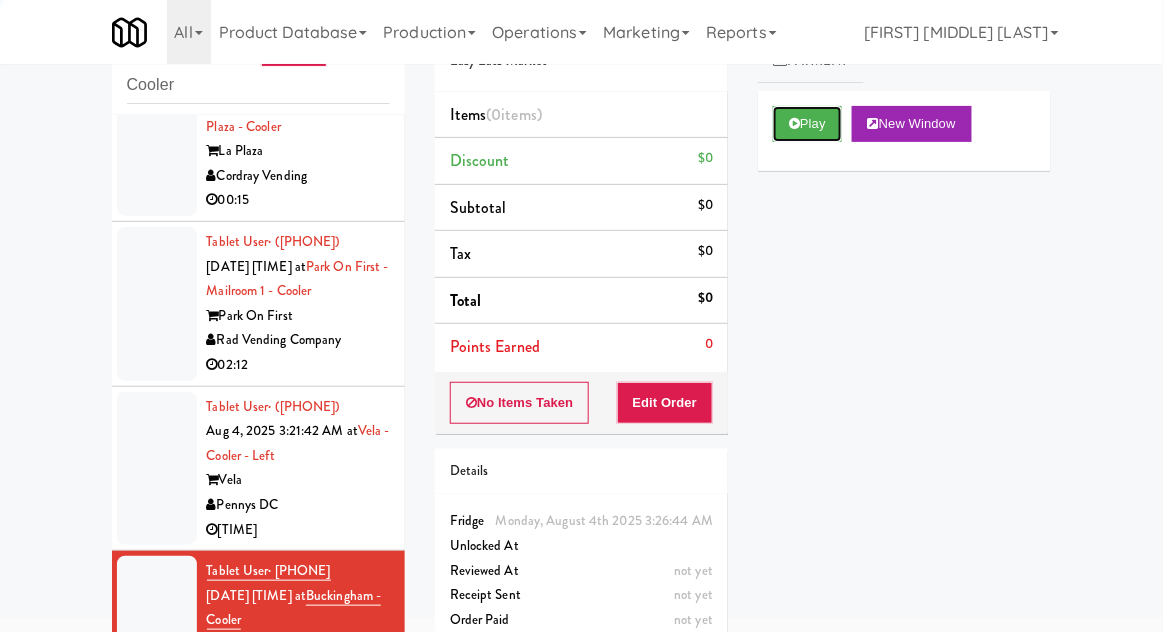 click on "Play" at bounding box center [807, 124] 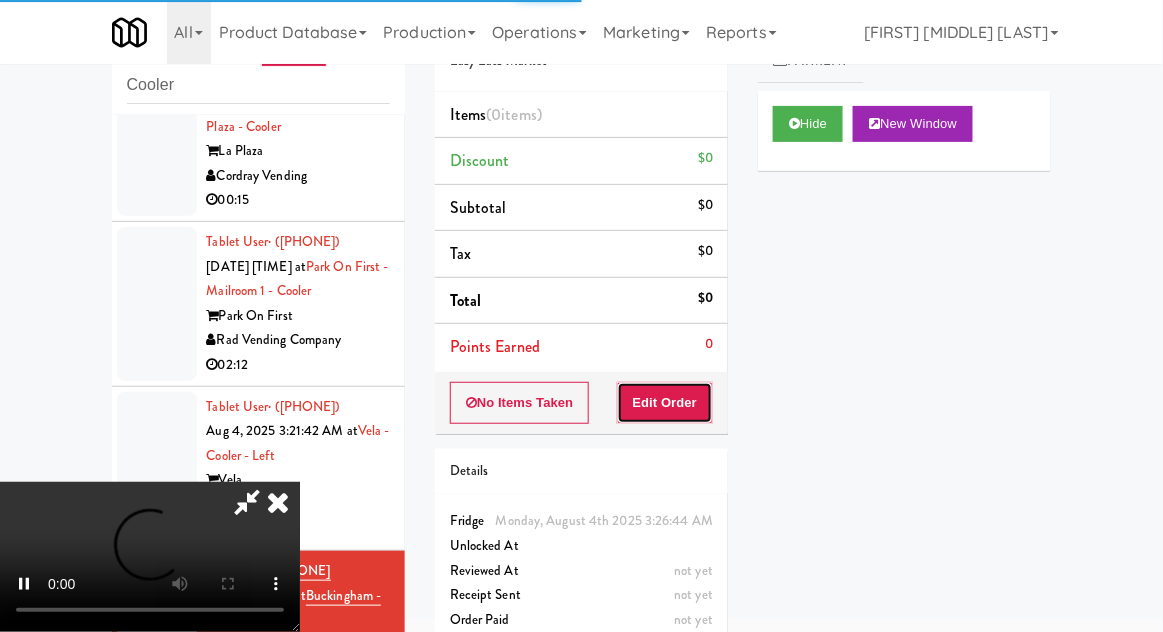 click on "Edit Order" at bounding box center [665, 403] 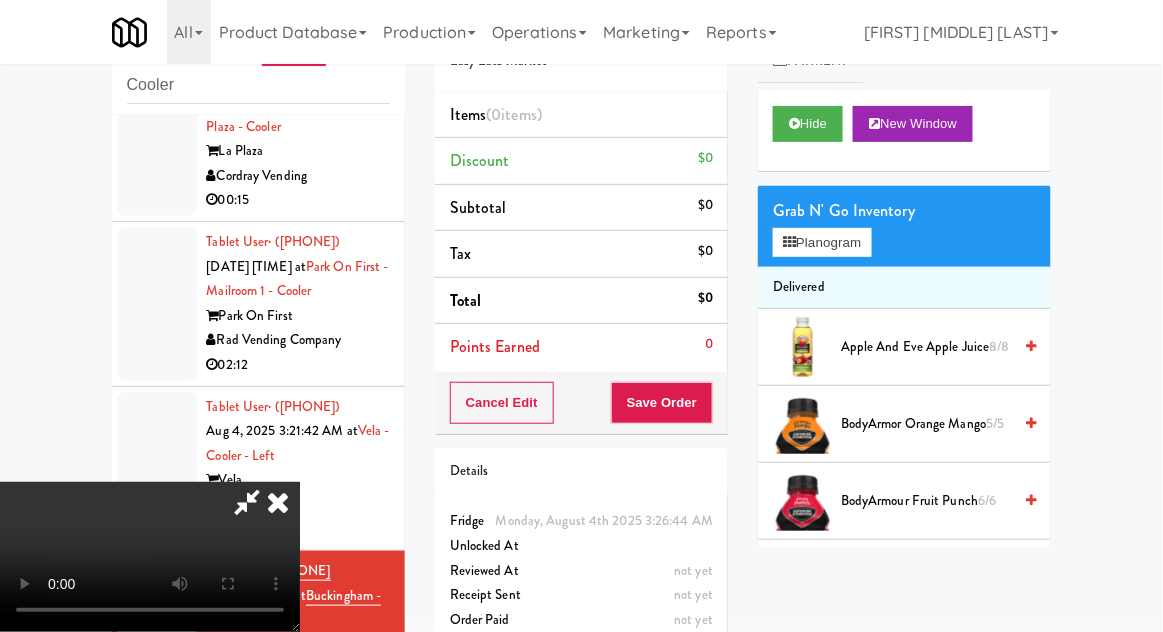 type 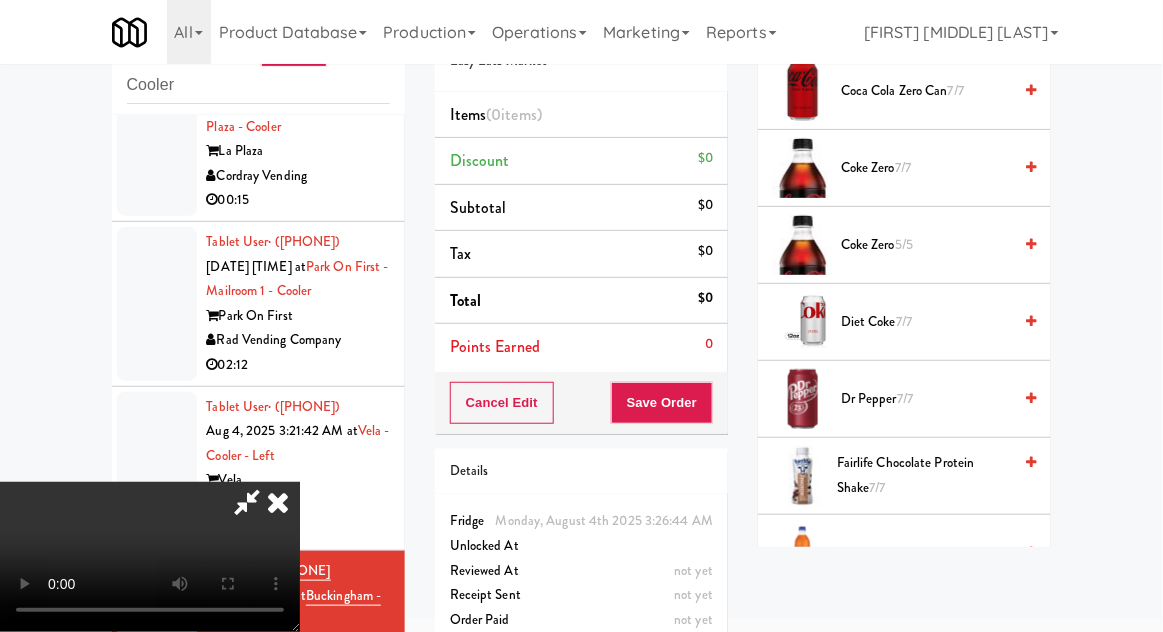 scroll, scrollTop: 1178, scrollLeft: 0, axis: vertical 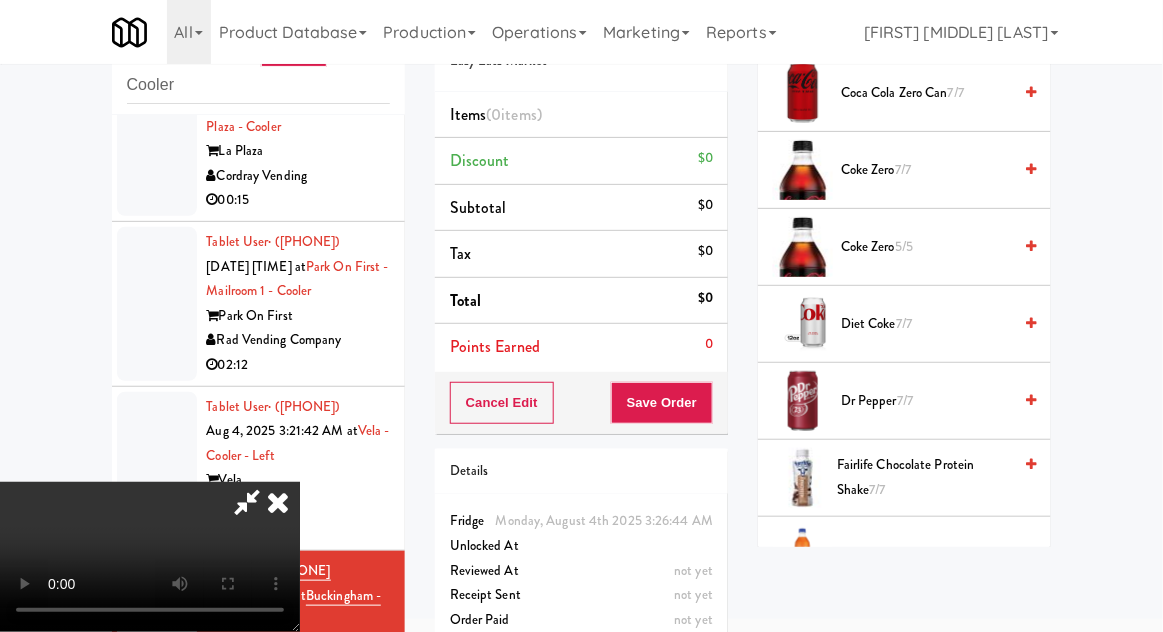 click on "Dr Pepper  7/7" at bounding box center [926, 401] 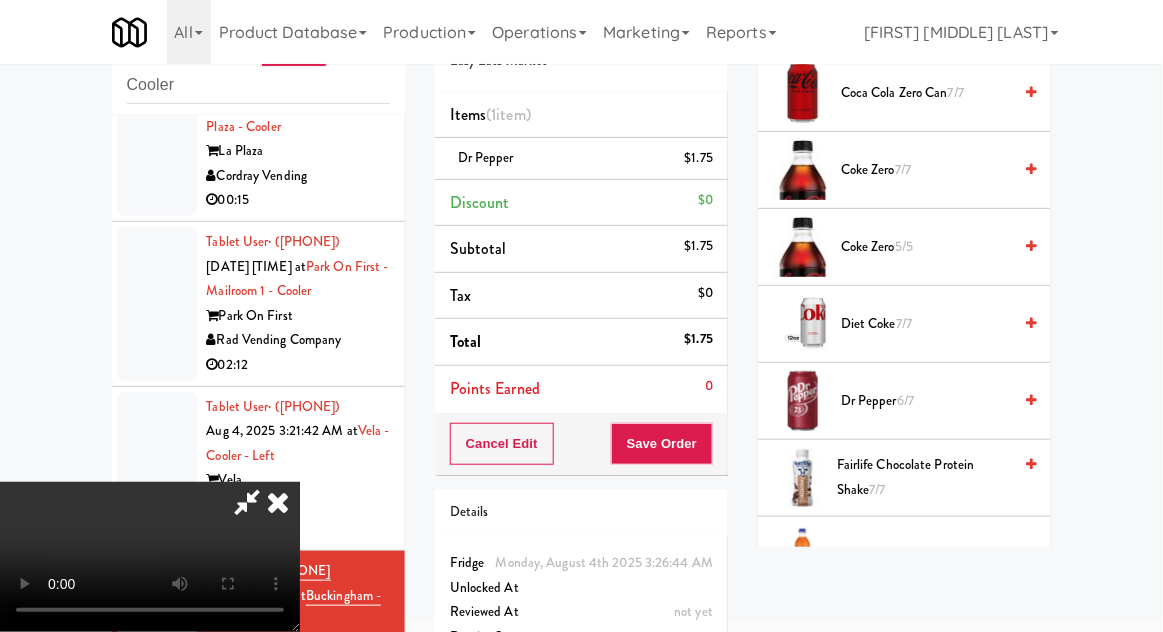 click on "Order # [NUMBER] [COMPANY] Items ( [NUMBER] items ) [PRODUCT] $[PRICE] Discount $[PRICE] Subtotal $[PRICE] Tax $[PRICE] Total $[PRICE] Points Earned [NUMBER] Cancel Edit Save Order Details Monday, August 4th [YEAR] [TIME] Fridge Unlocked At not yet Reviewed At not yet Receipt Sent not yet Order Paid" at bounding box center [581, 349] 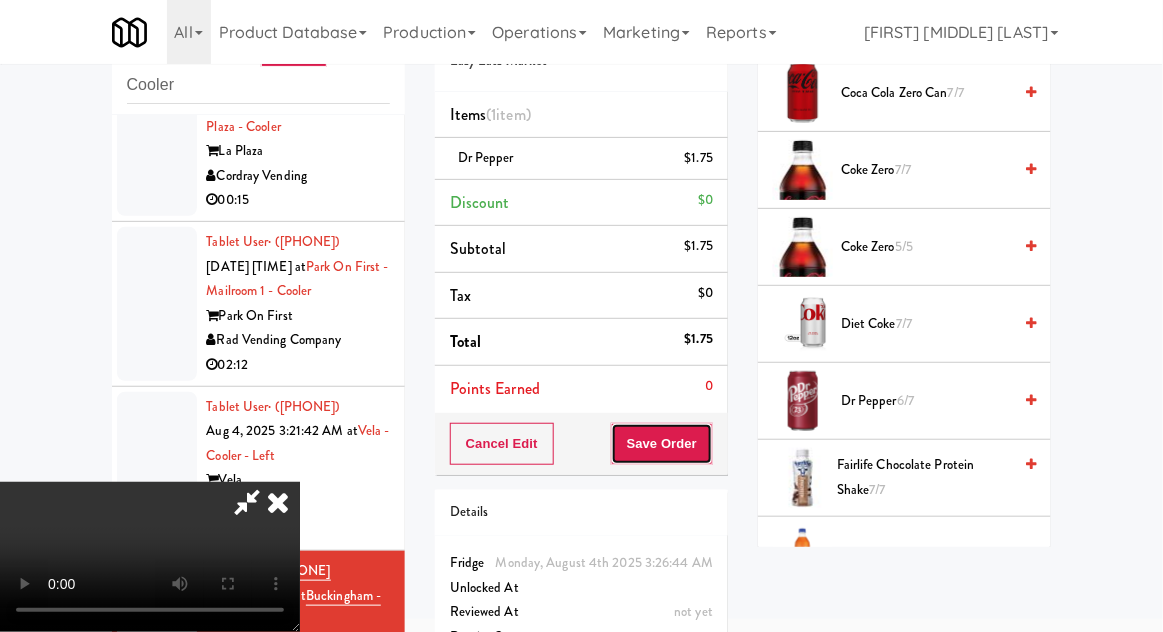 click on "Save Order" at bounding box center (662, 444) 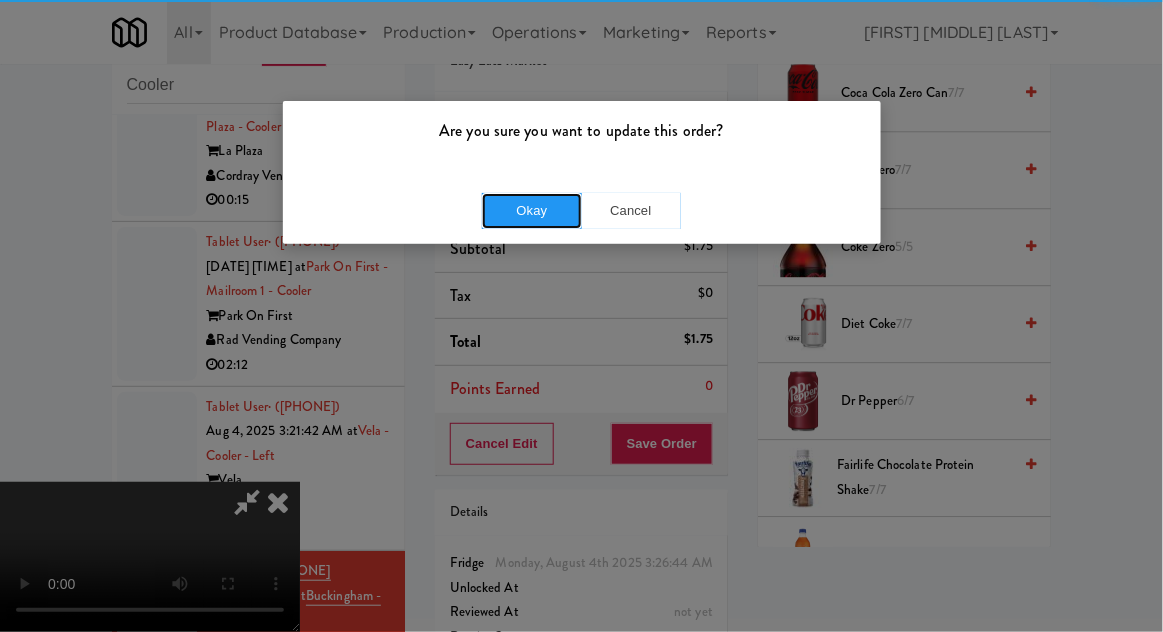 click on "Okay" at bounding box center [532, 211] 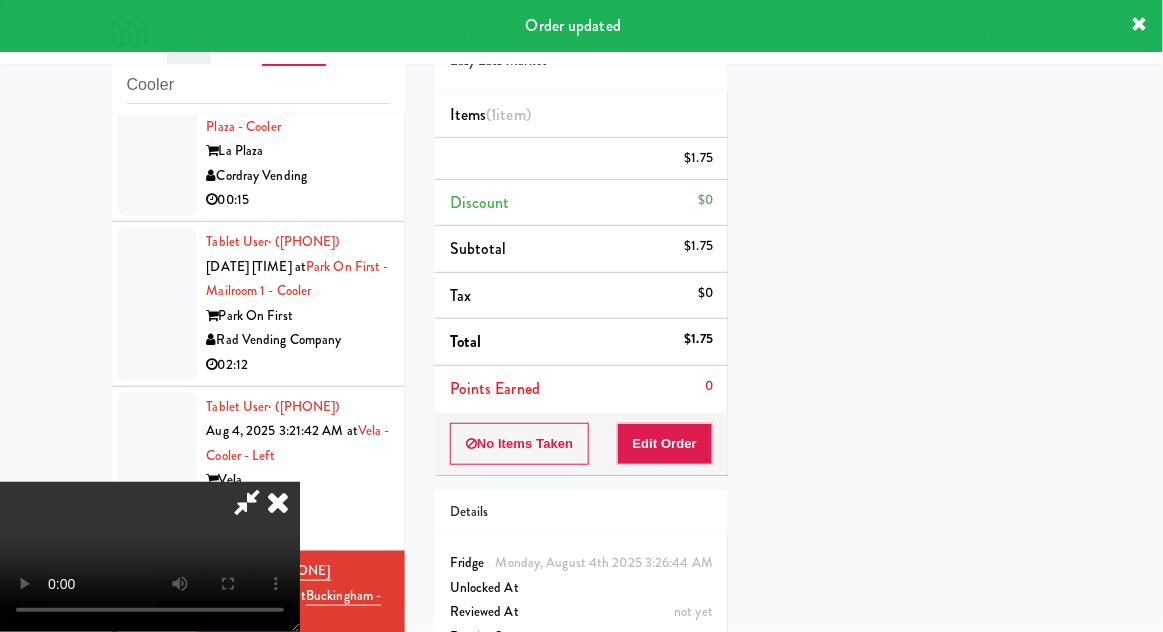 scroll, scrollTop: 197, scrollLeft: 0, axis: vertical 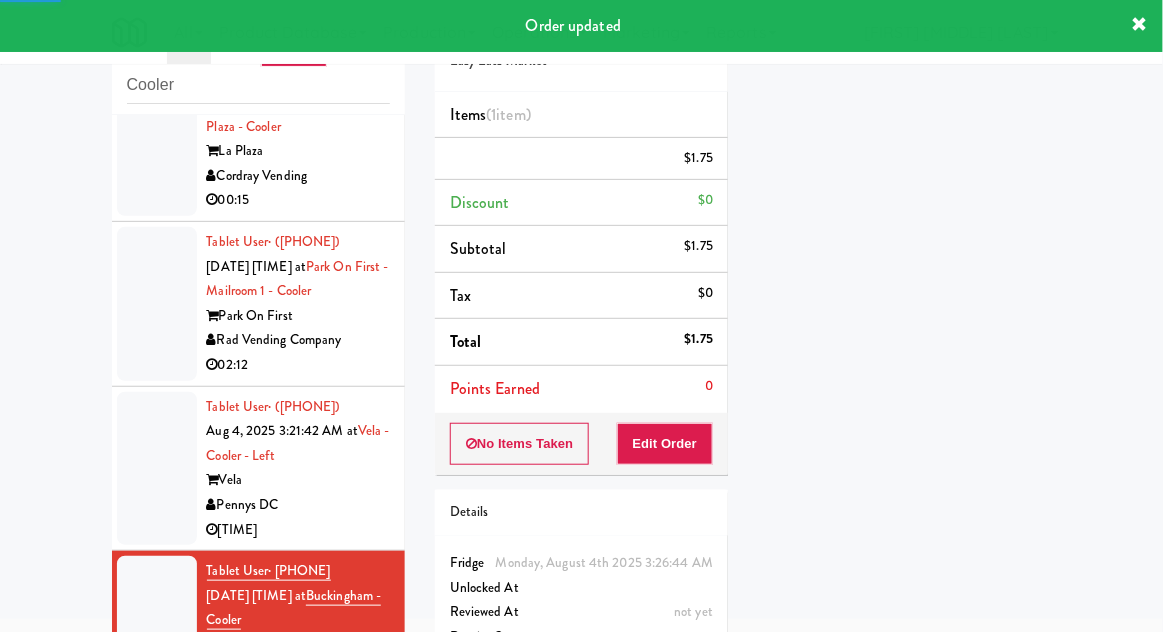 click at bounding box center (157, 304) 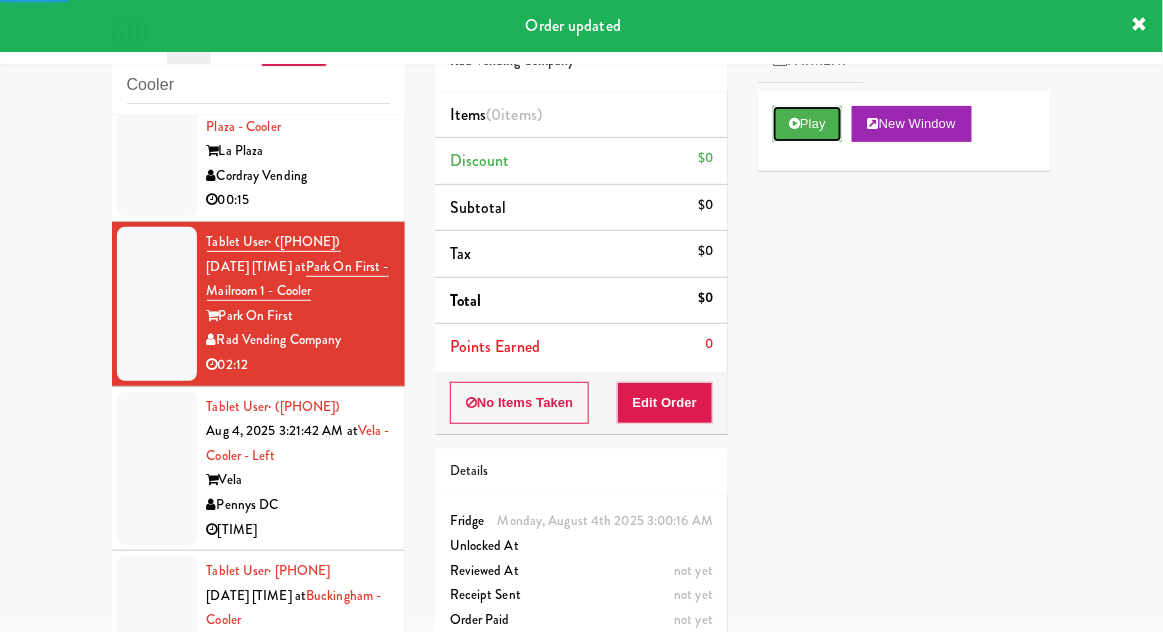 click on "Play" at bounding box center [807, 124] 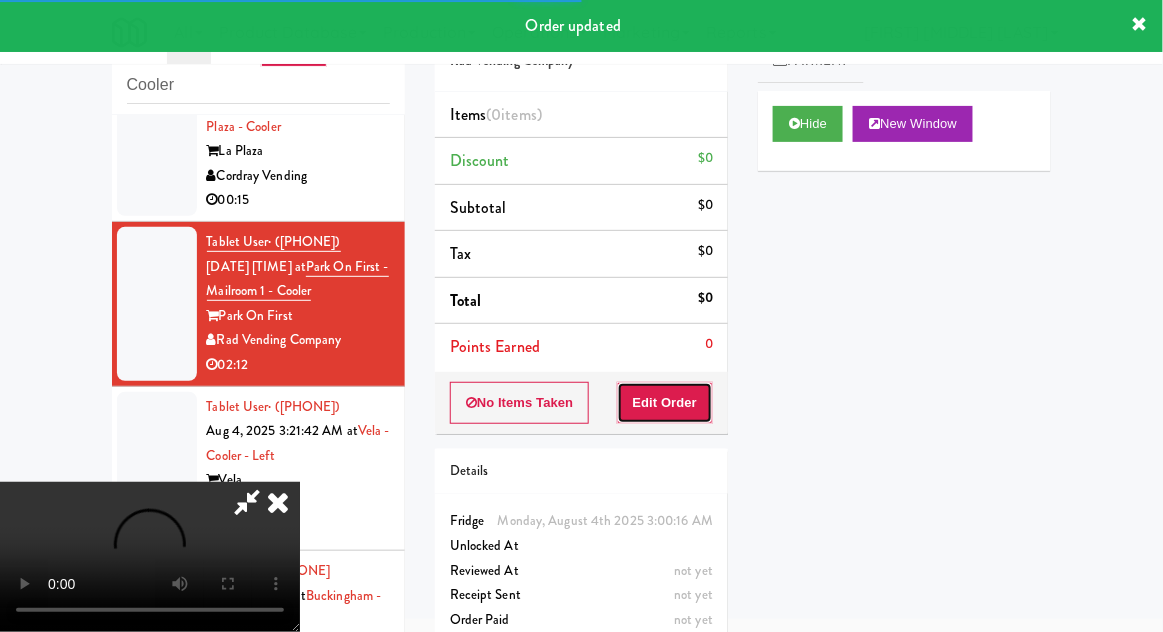 click on "Edit Order" at bounding box center [665, 403] 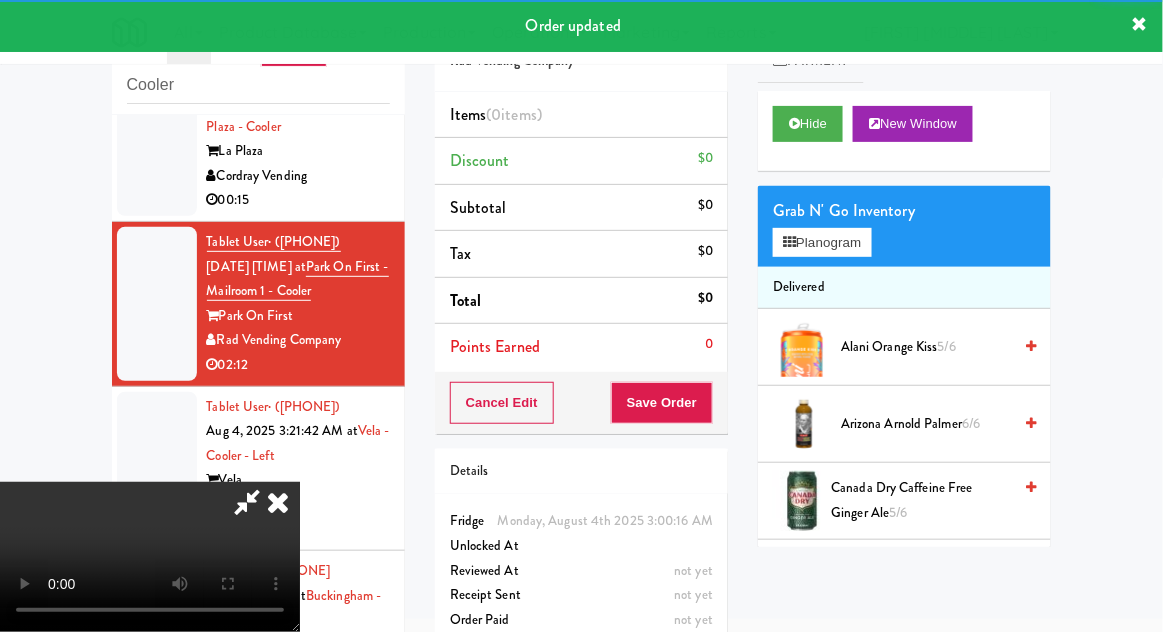 scroll, scrollTop: 106, scrollLeft: 0, axis: vertical 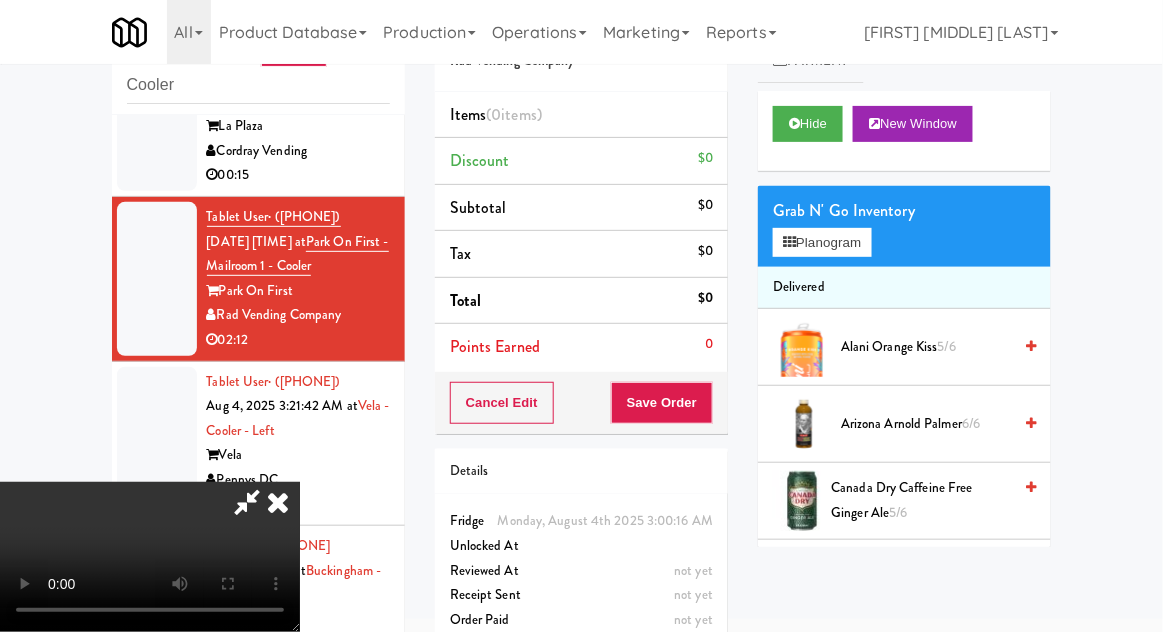 type 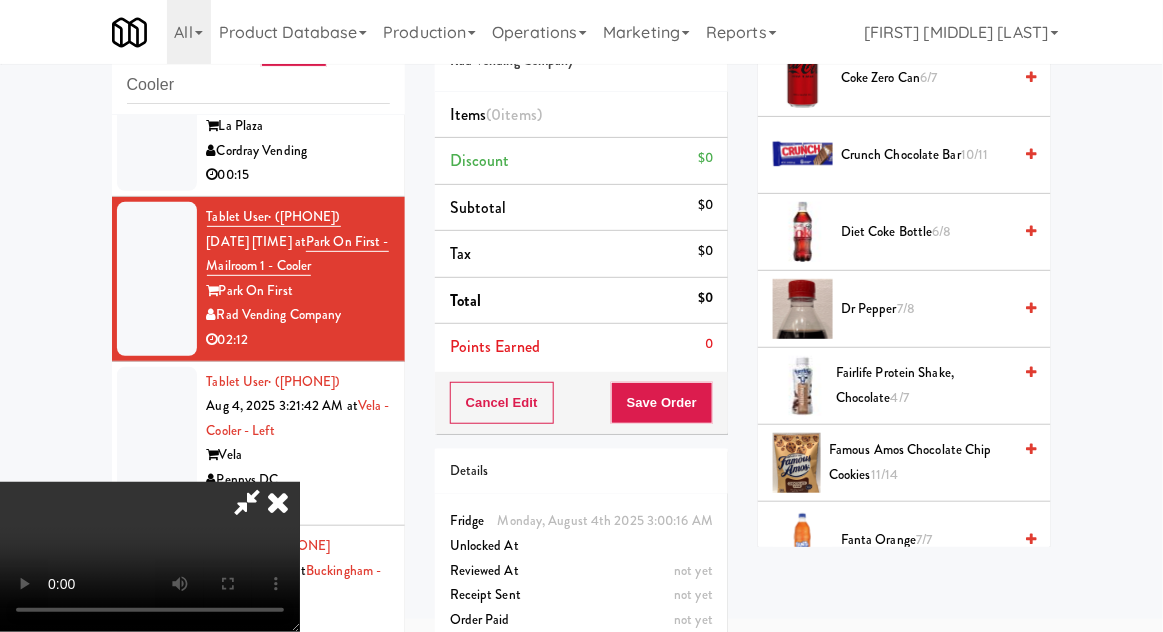 click on "Famous Amos Chocolate Chip Cookies  11/14" at bounding box center (920, 462) 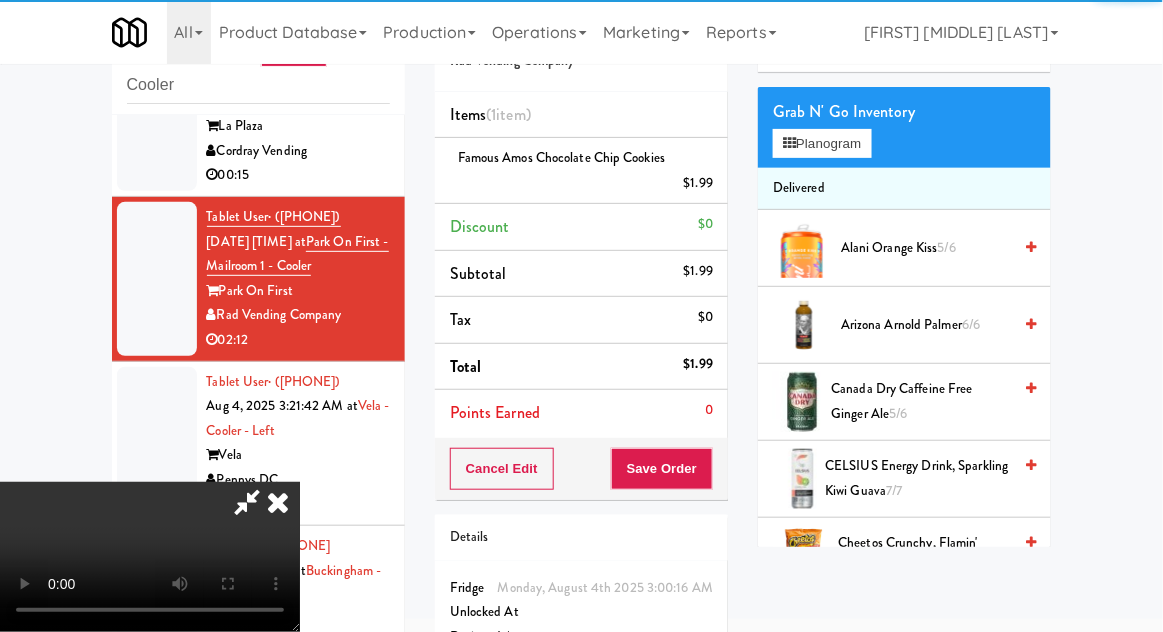 scroll, scrollTop: 0, scrollLeft: 0, axis: both 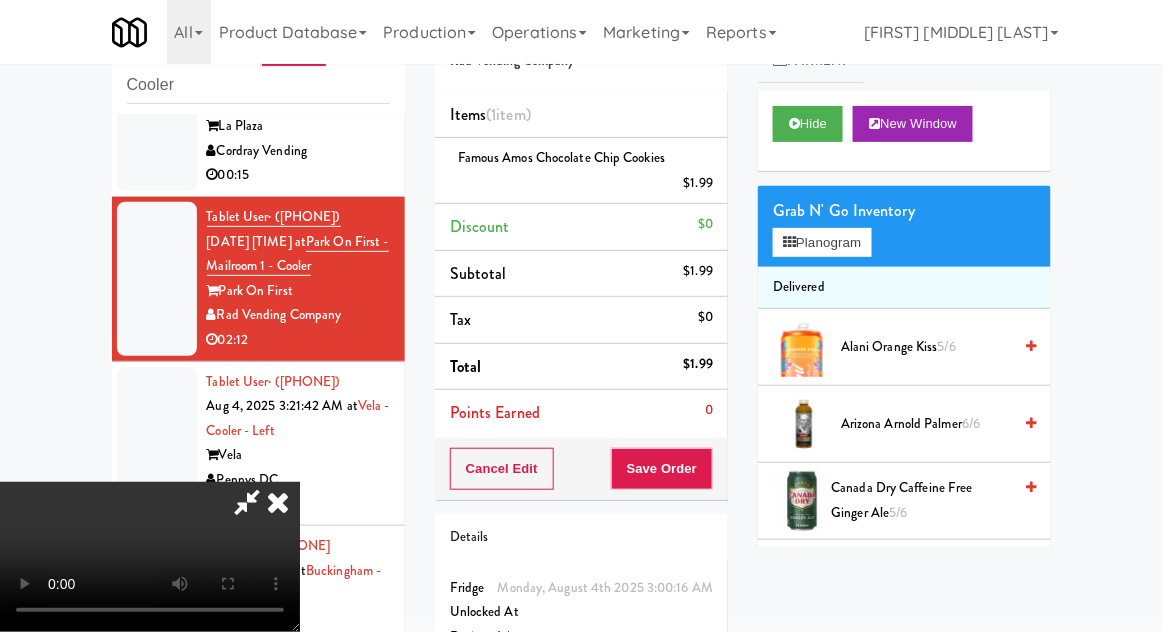 click on "Delivered" at bounding box center (904, 288) 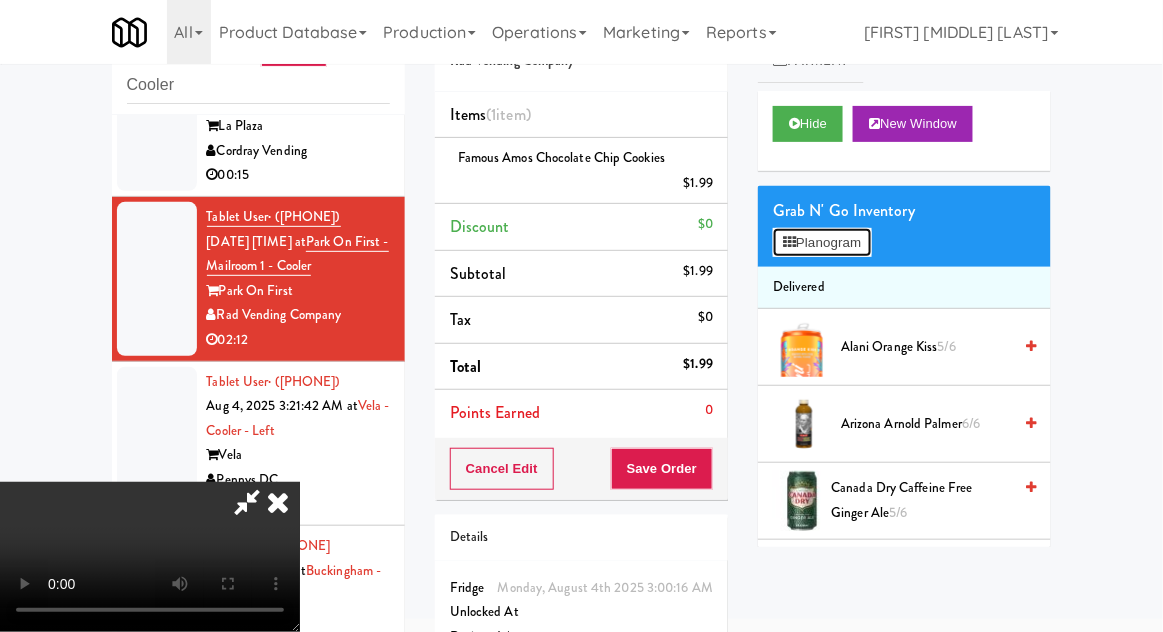 click on "Planogram" at bounding box center [822, 243] 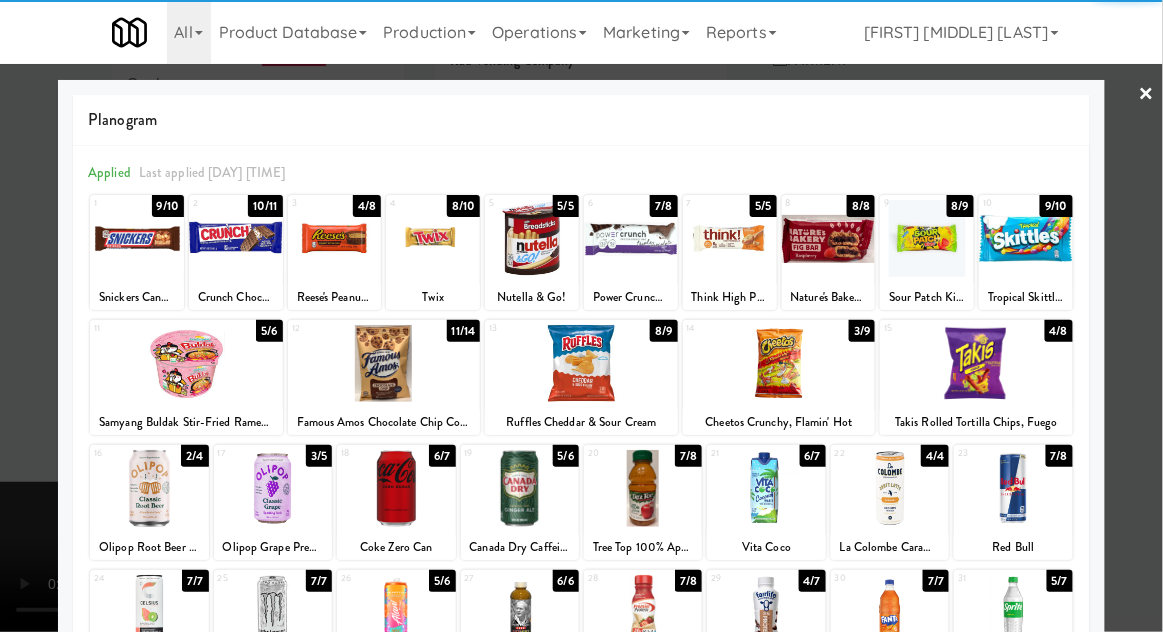 click at bounding box center [581, 316] 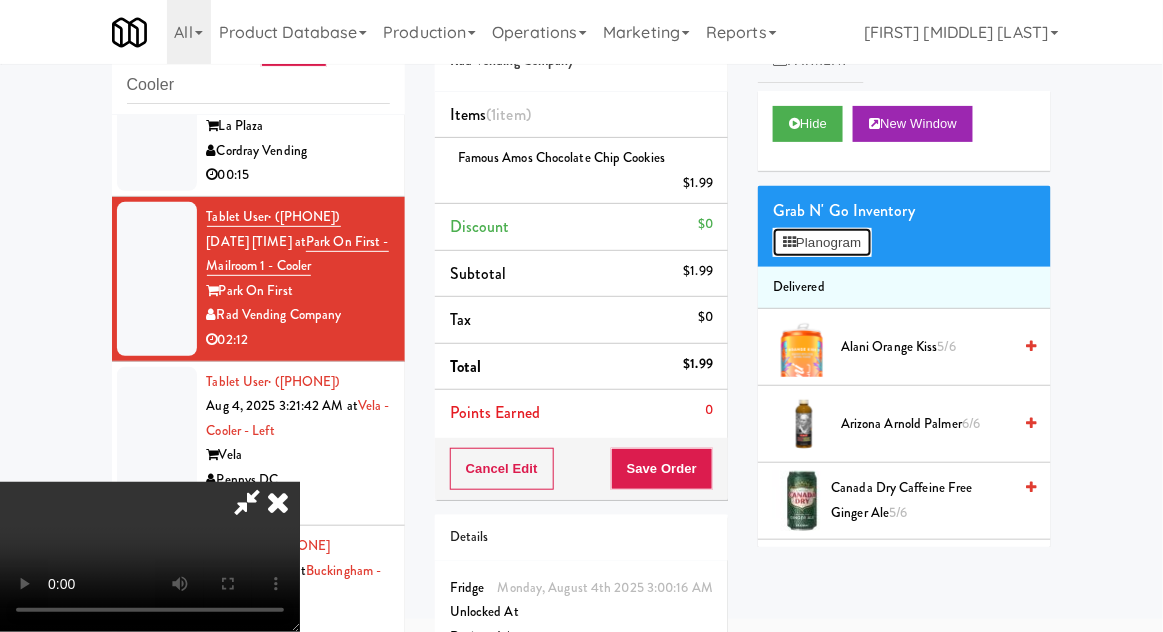 click on "Planogram" at bounding box center (822, 243) 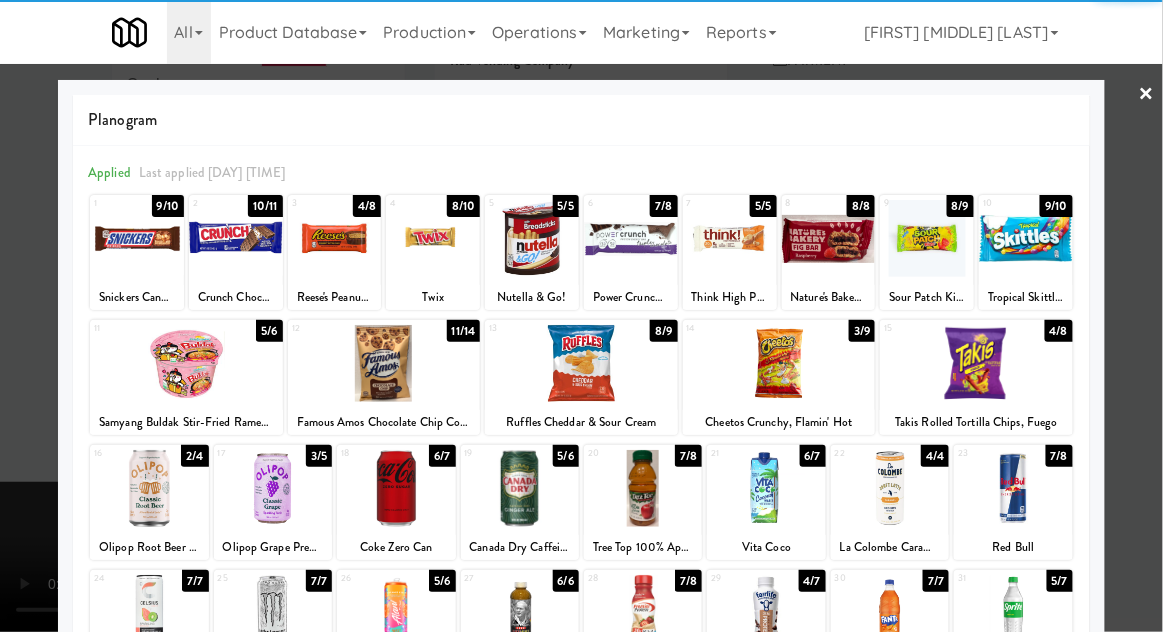 click at bounding box center (396, 488) 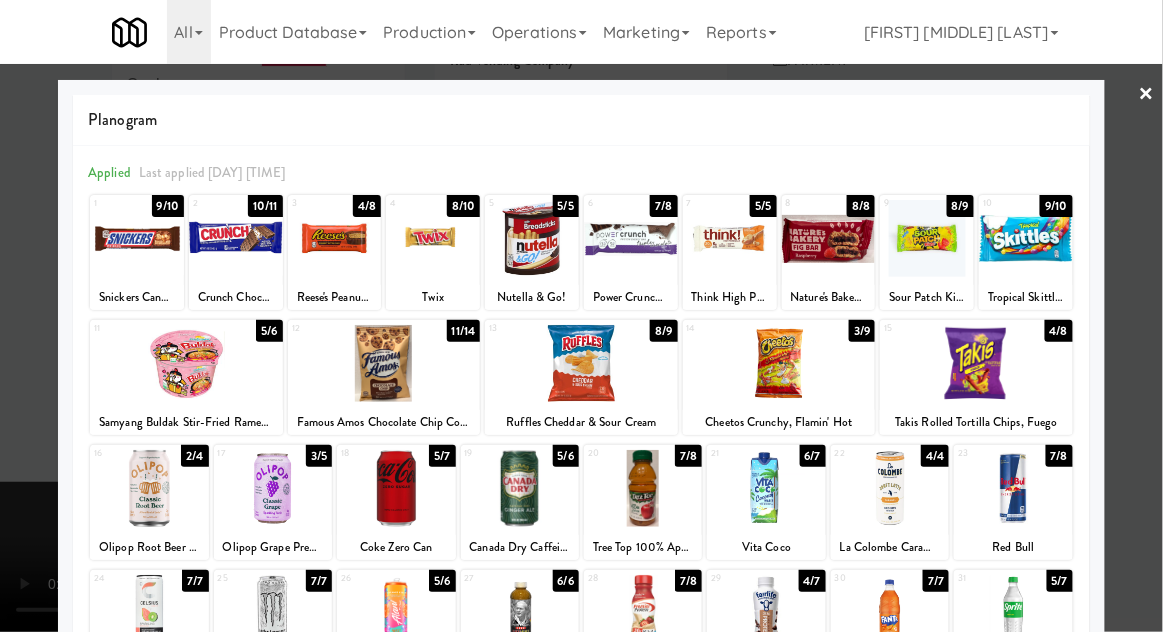 click at bounding box center [581, 316] 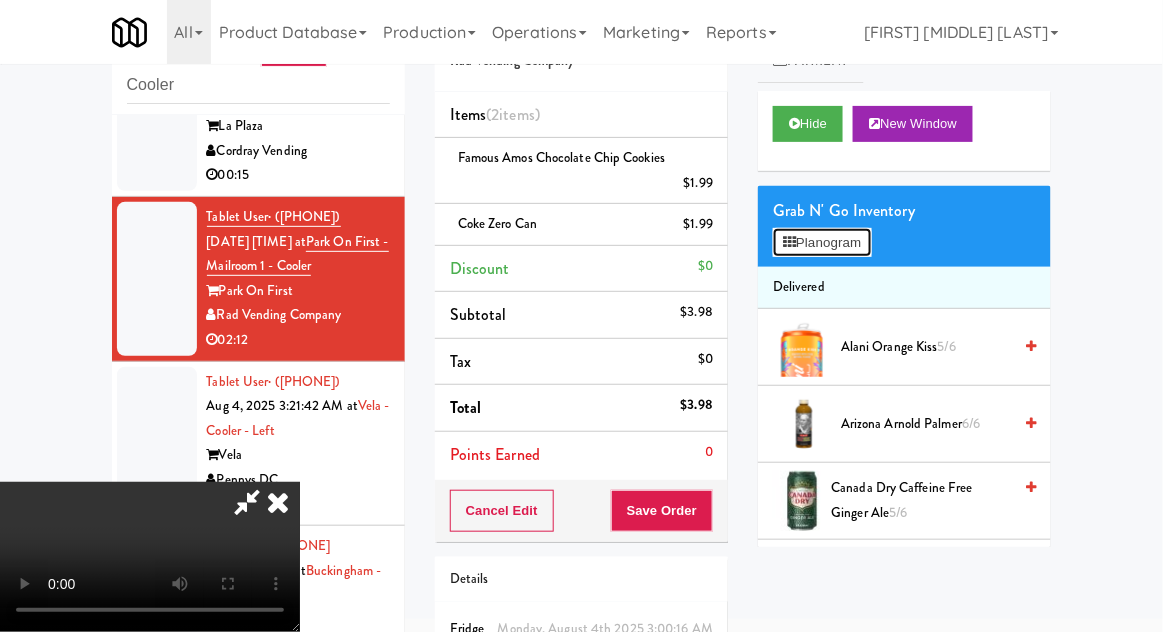 click on "Planogram" at bounding box center [822, 243] 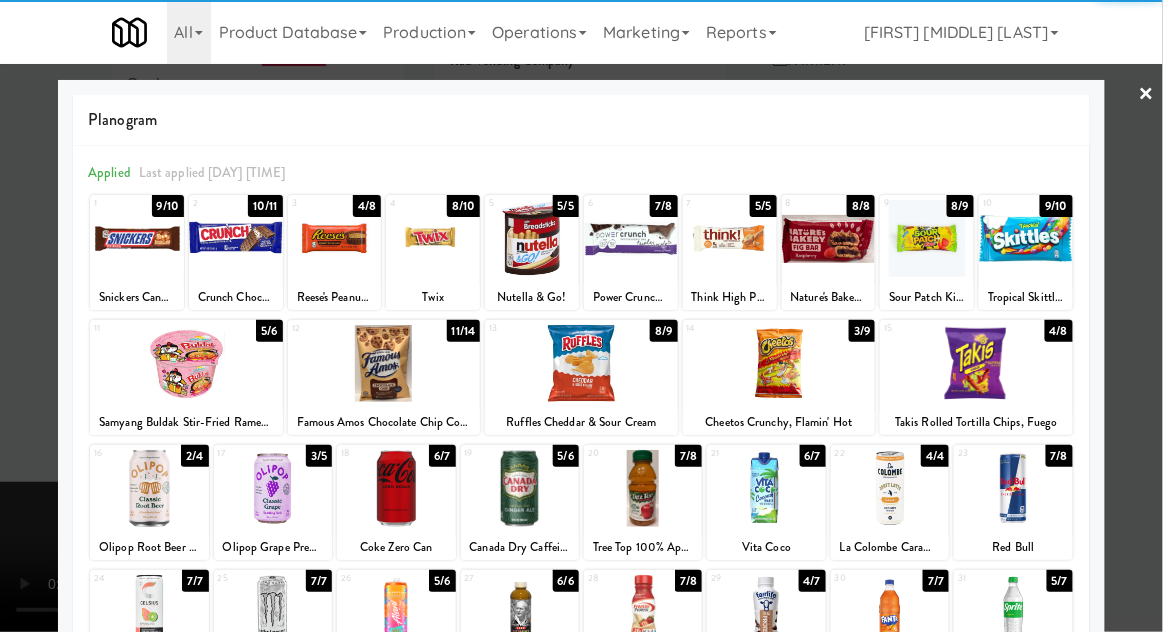 click at bounding box center (730, 238) 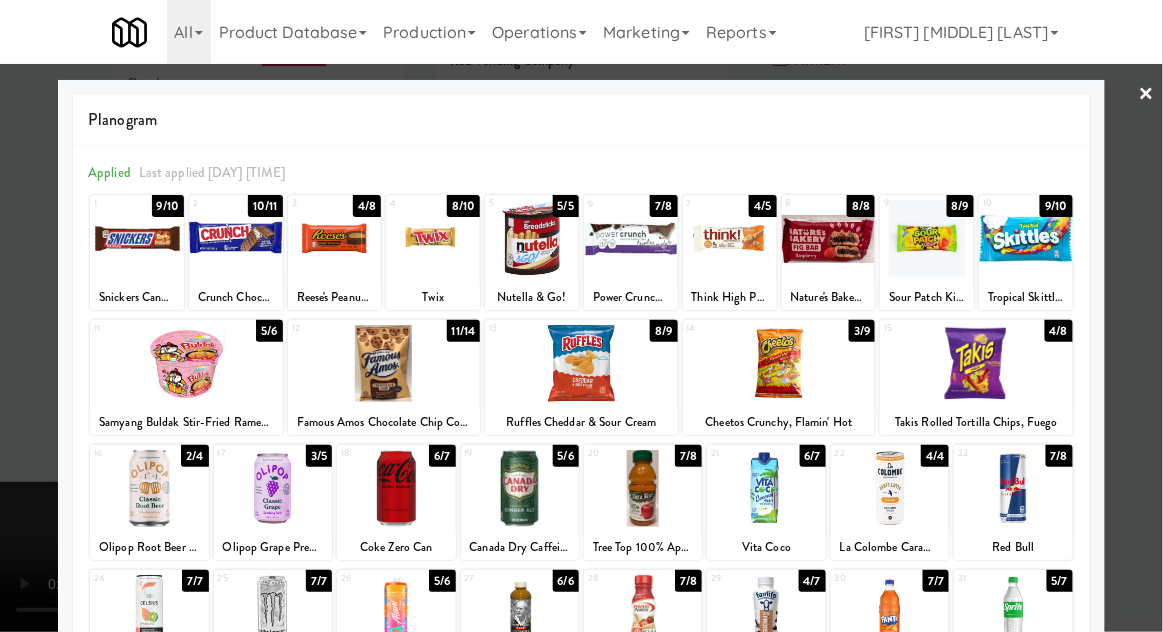 click at bounding box center [581, 316] 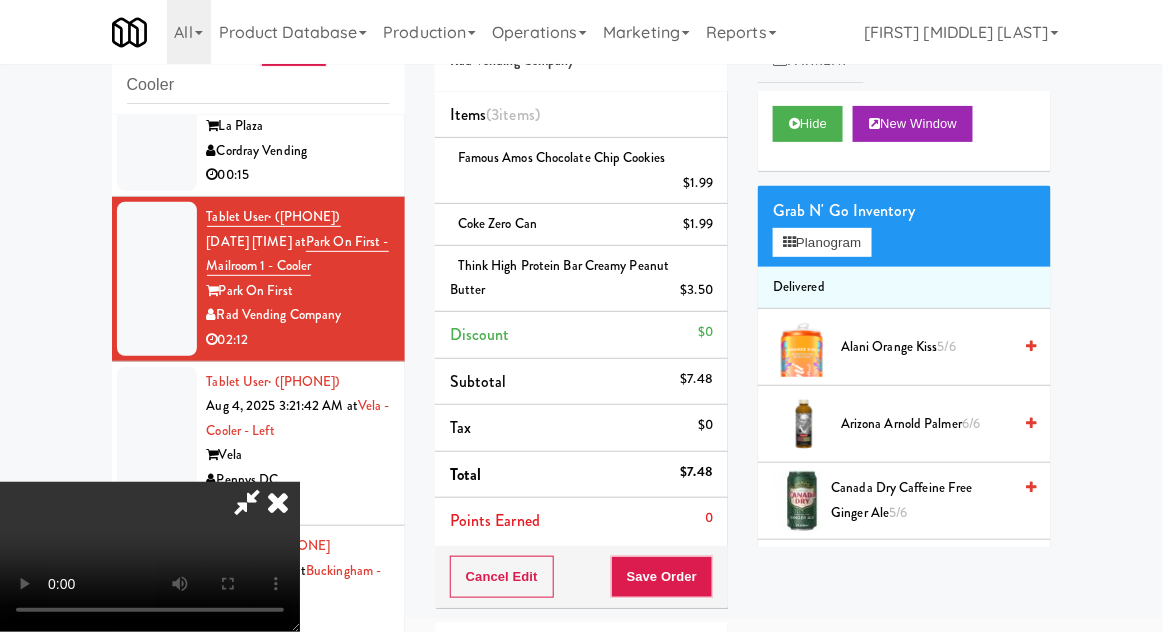 click on "Think High Protein Bar Creamy Peanut Butter  $3.50" at bounding box center [581, 279] 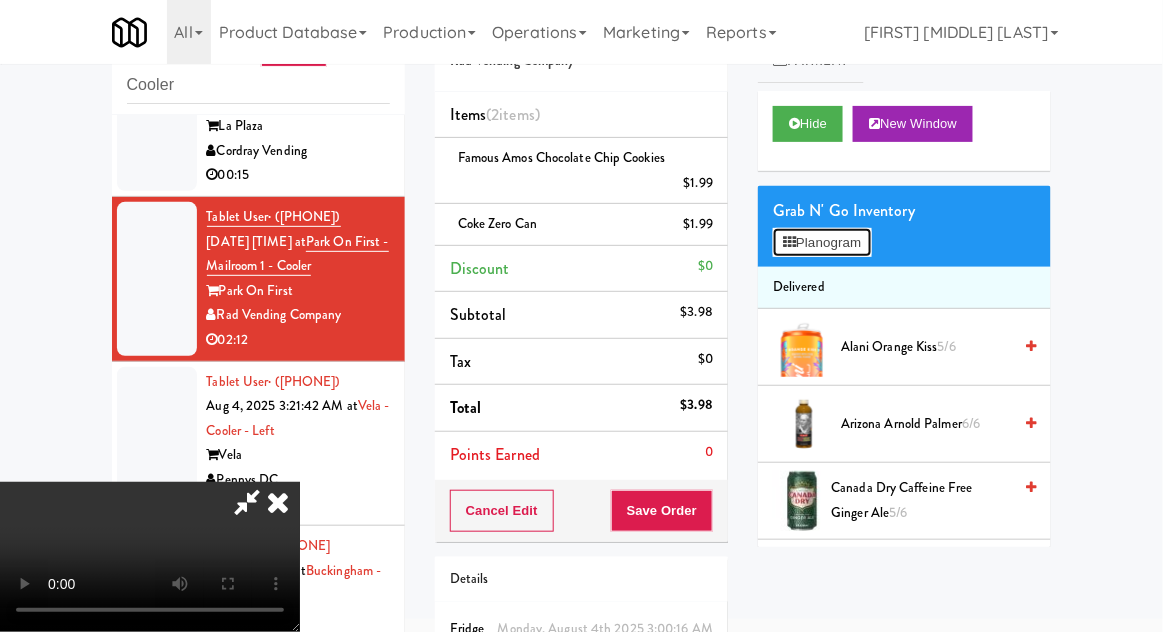 click on "Planogram" at bounding box center (822, 243) 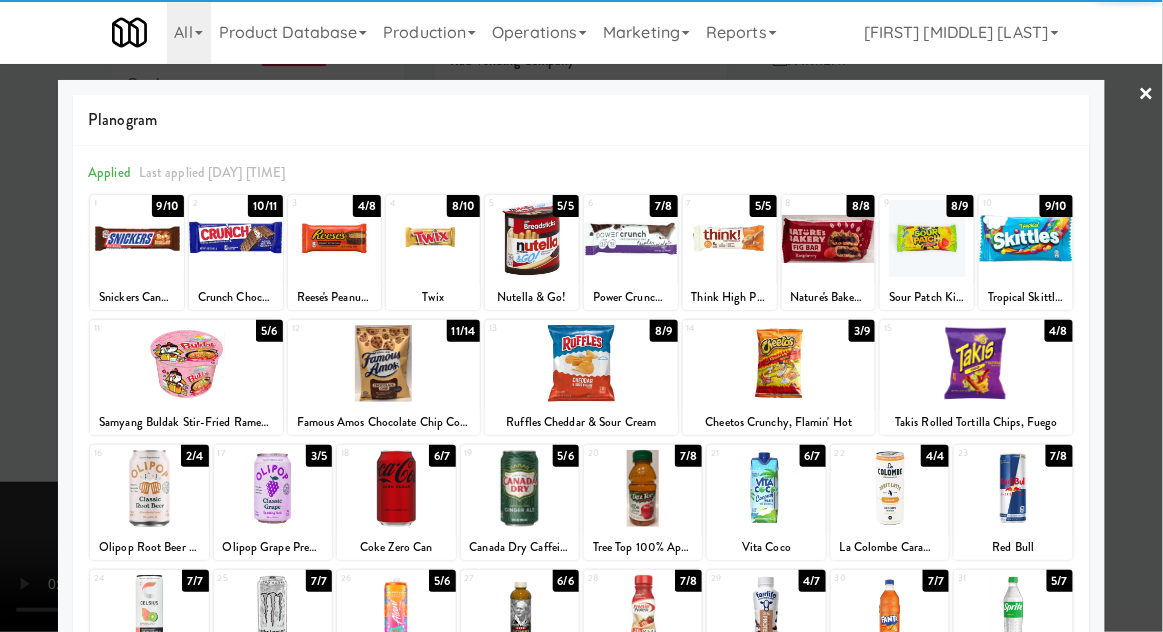 click at bounding box center [829, 238] 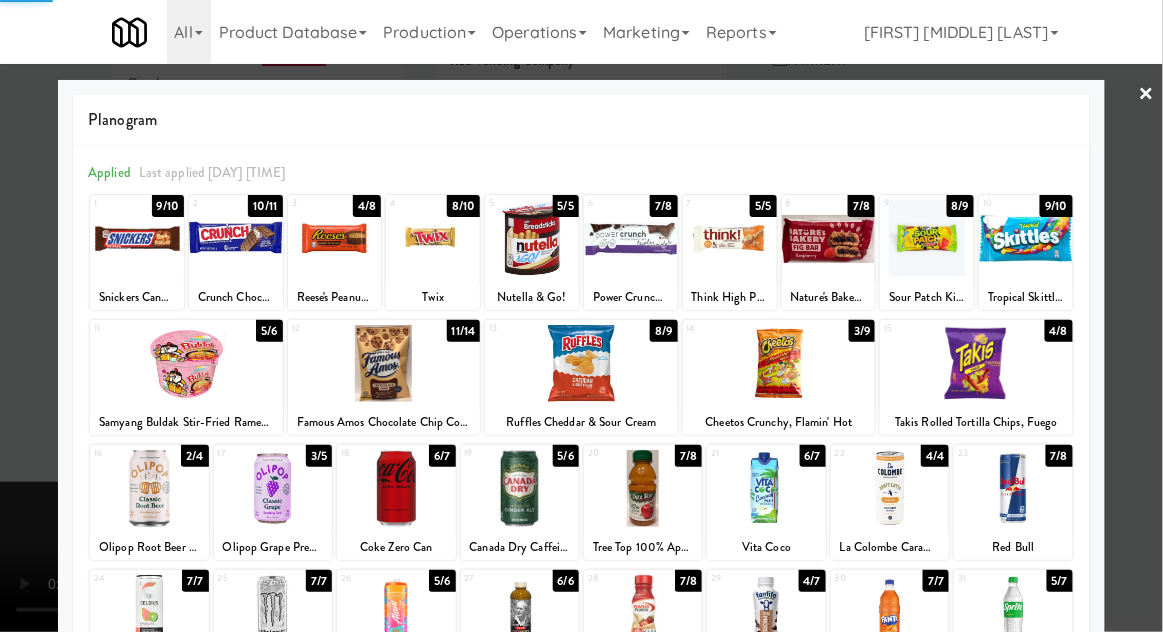click at bounding box center [581, 316] 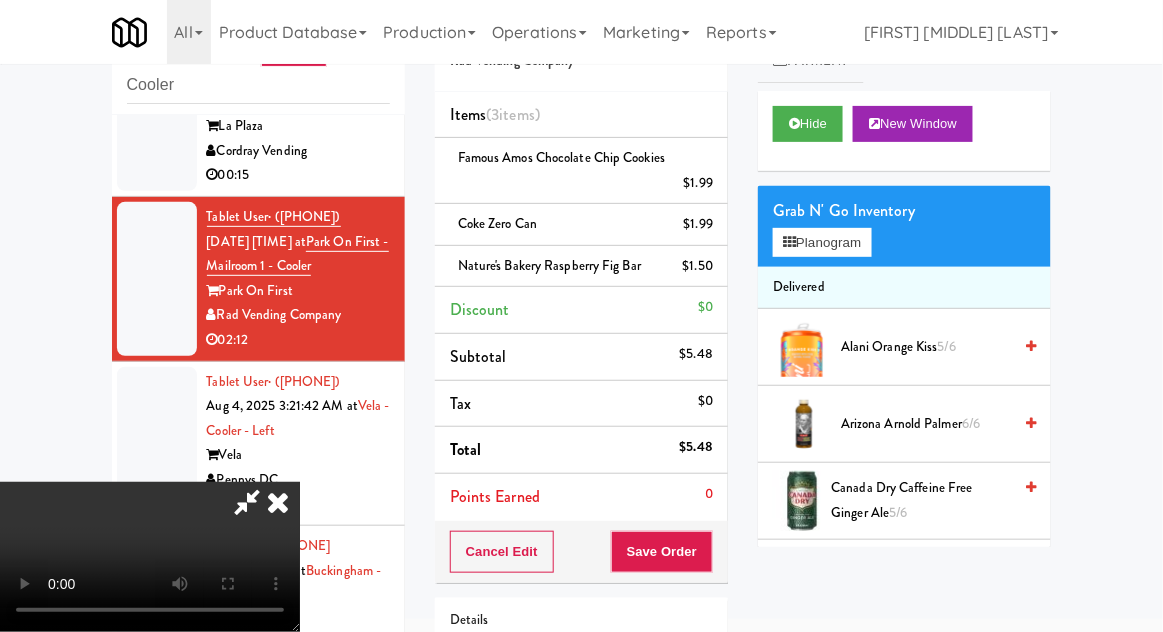 click on "Nature's Bakery Raspberry Fig Bar  $1.50" at bounding box center (581, 267) 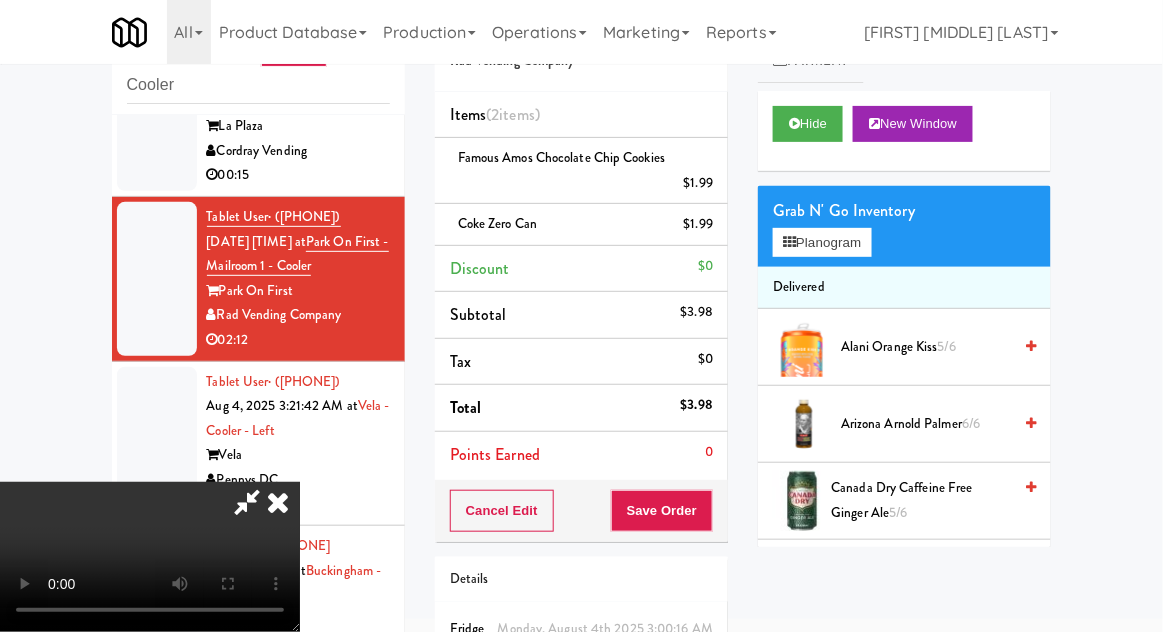 click on "$1.99" at bounding box center [699, 183] 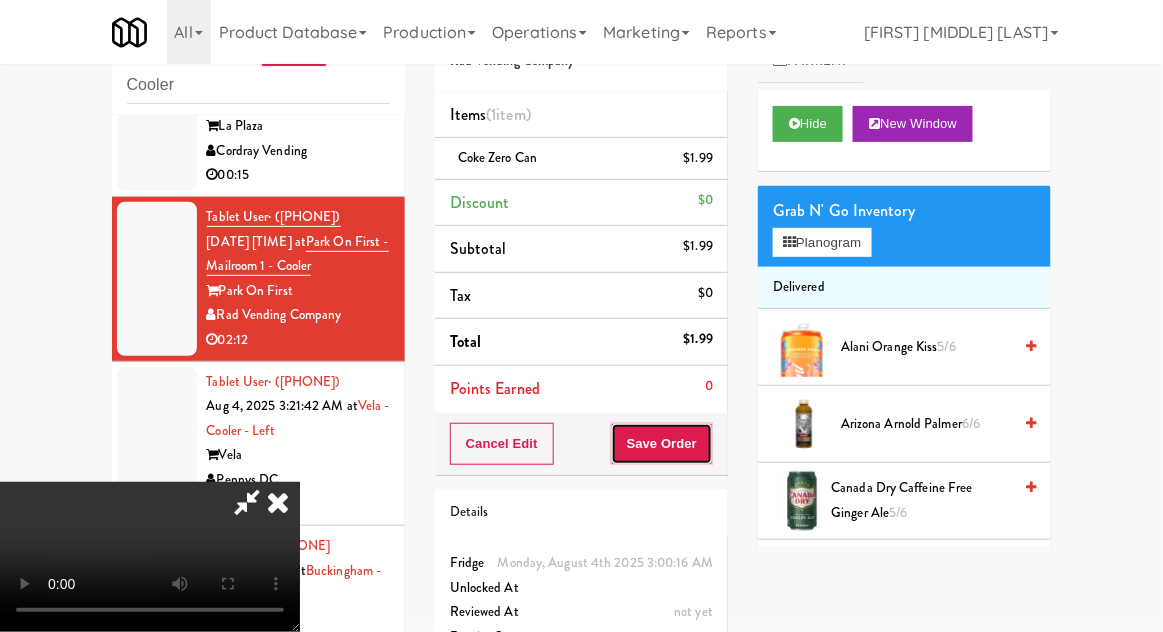 click on "Save Order" at bounding box center (662, 444) 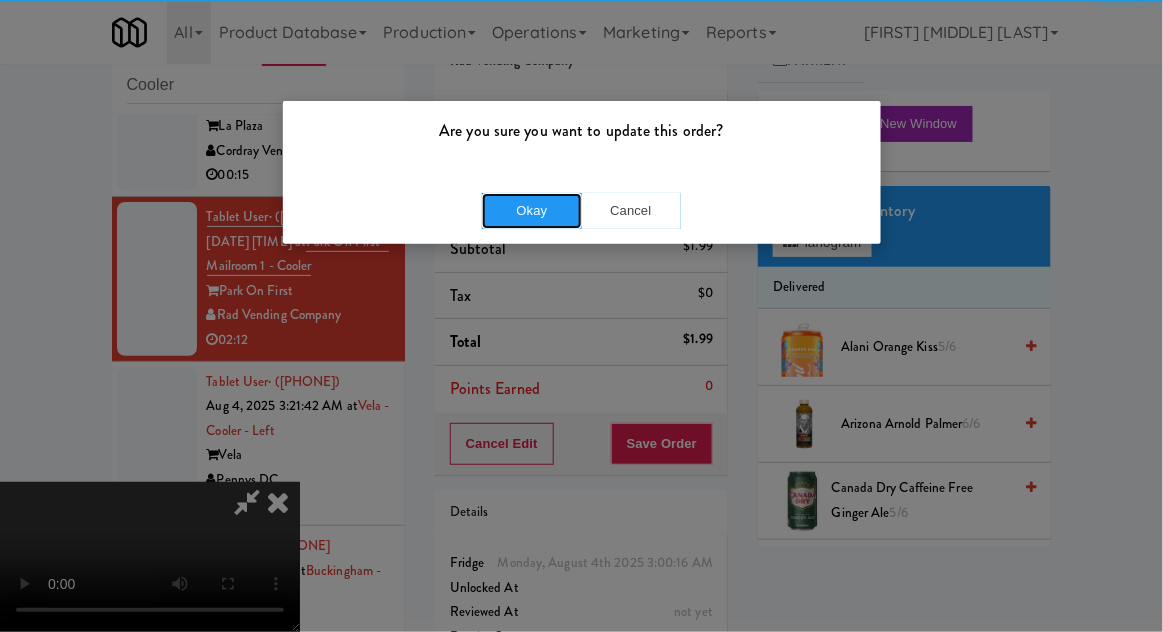 click on "Okay" at bounding box center (532, 211) 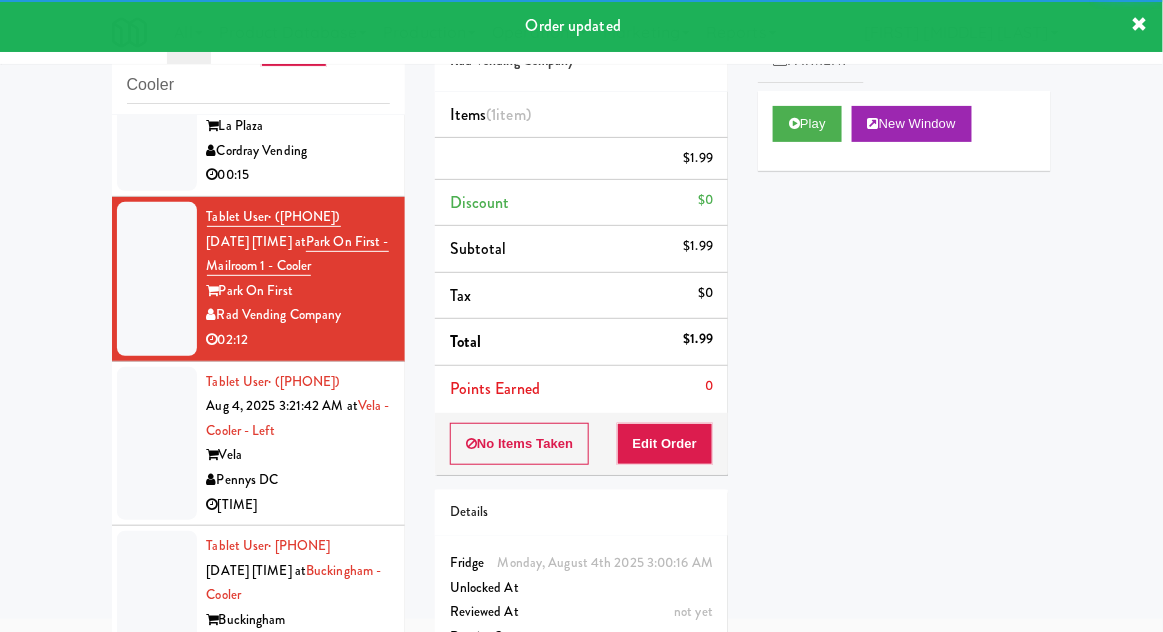 click at bounding box center [157, 444] 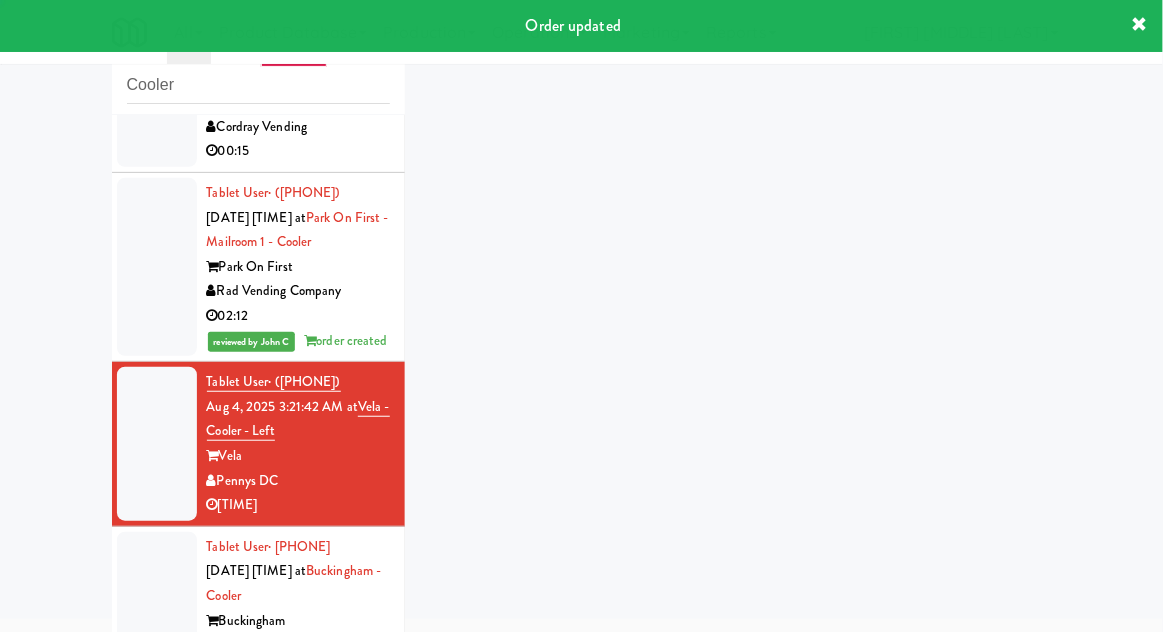 scroll, scrollTop: 155, scrollLeft: 0, axis: vertical 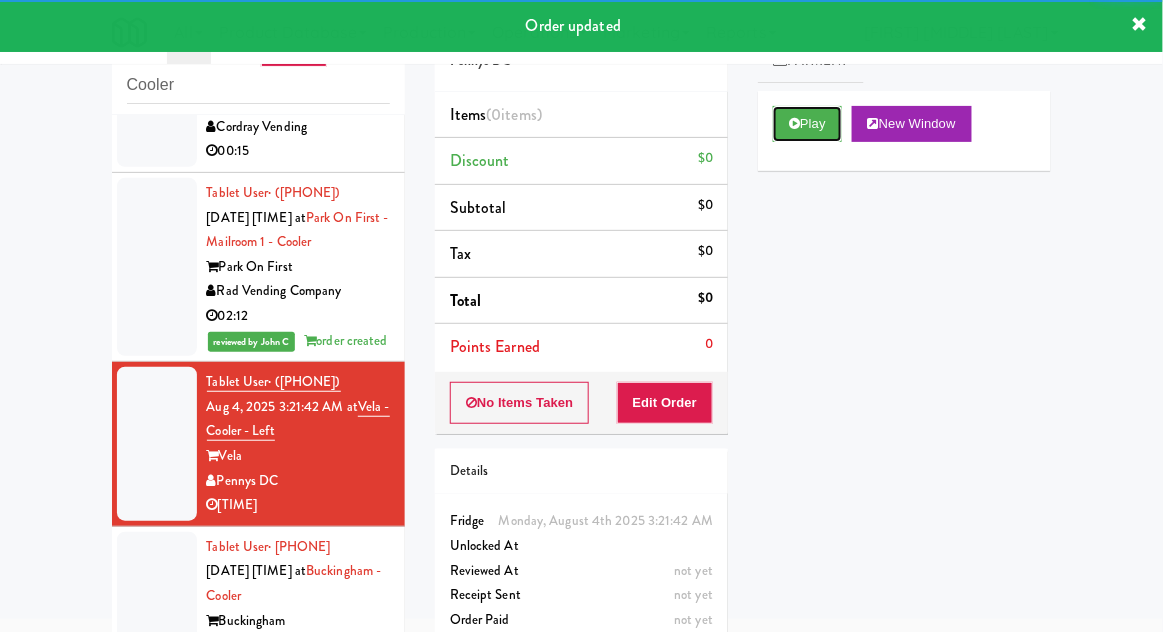 click on "Play" at bounding box center [807, 124] 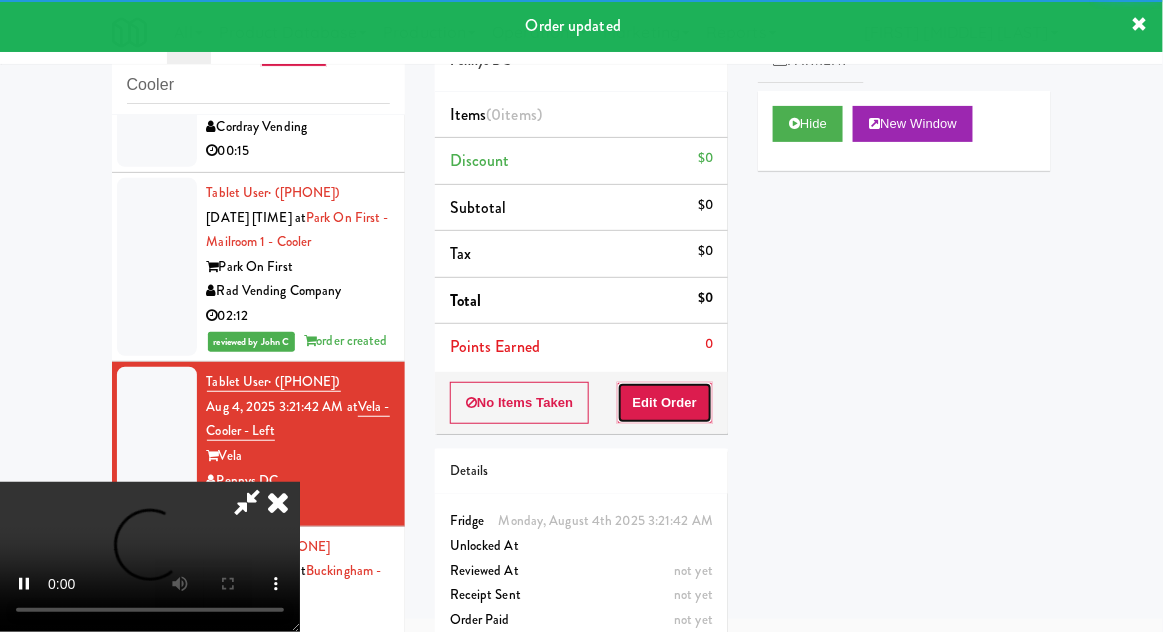 click on "Edit Order" at bounding box center [665, 403] 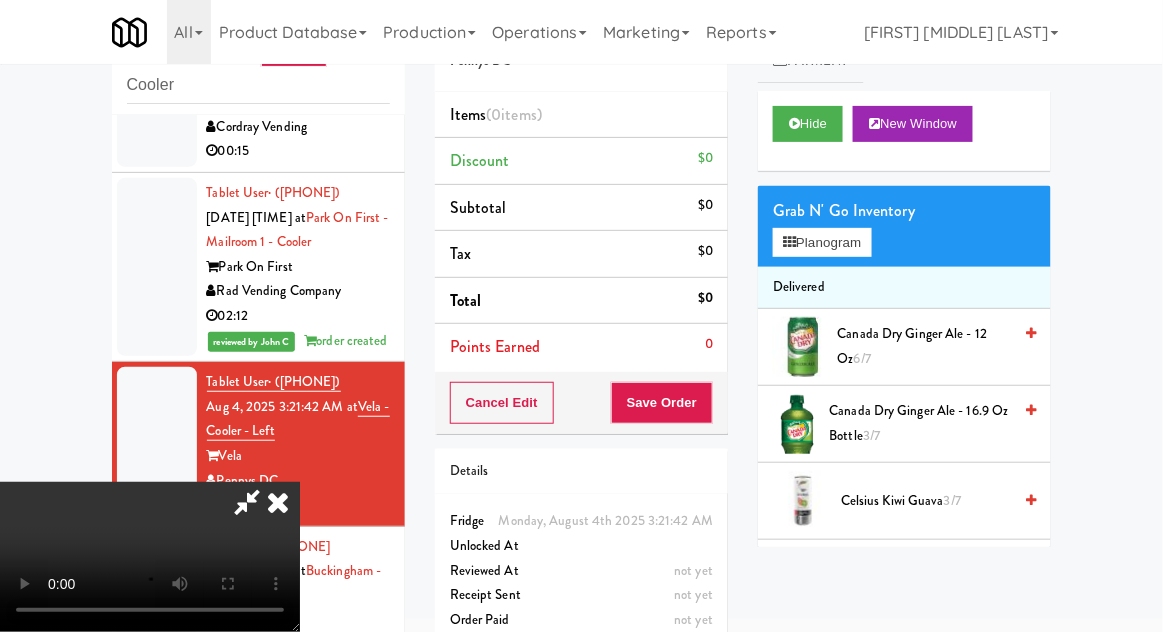 scroll, scrollTop: 73, scrollLeft: 0, axis: vertical 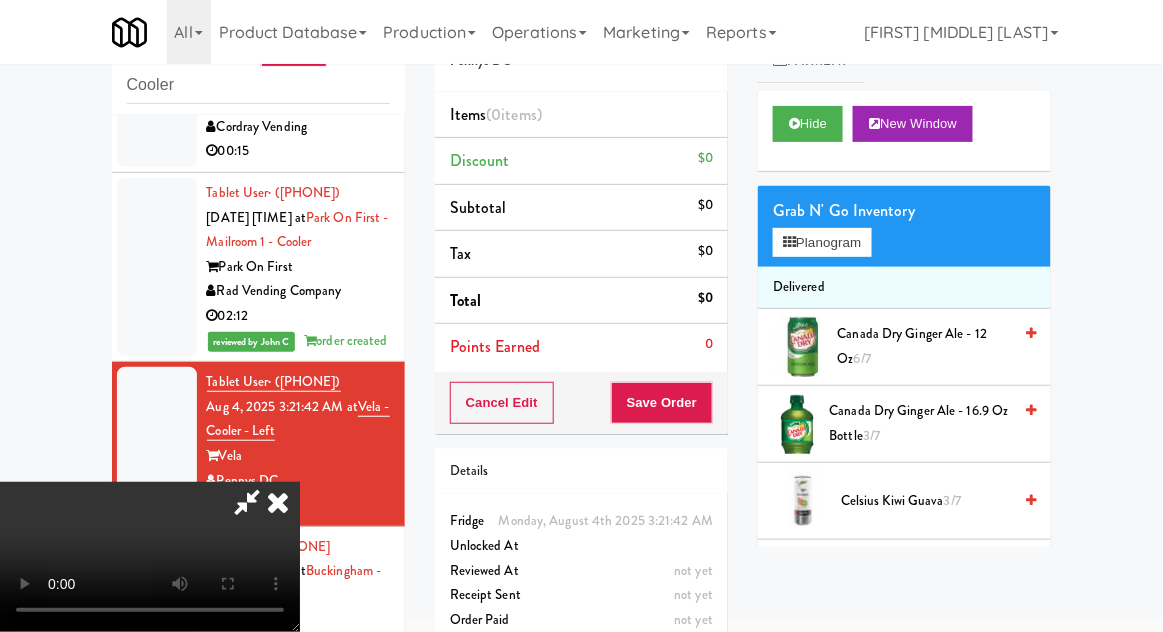 type 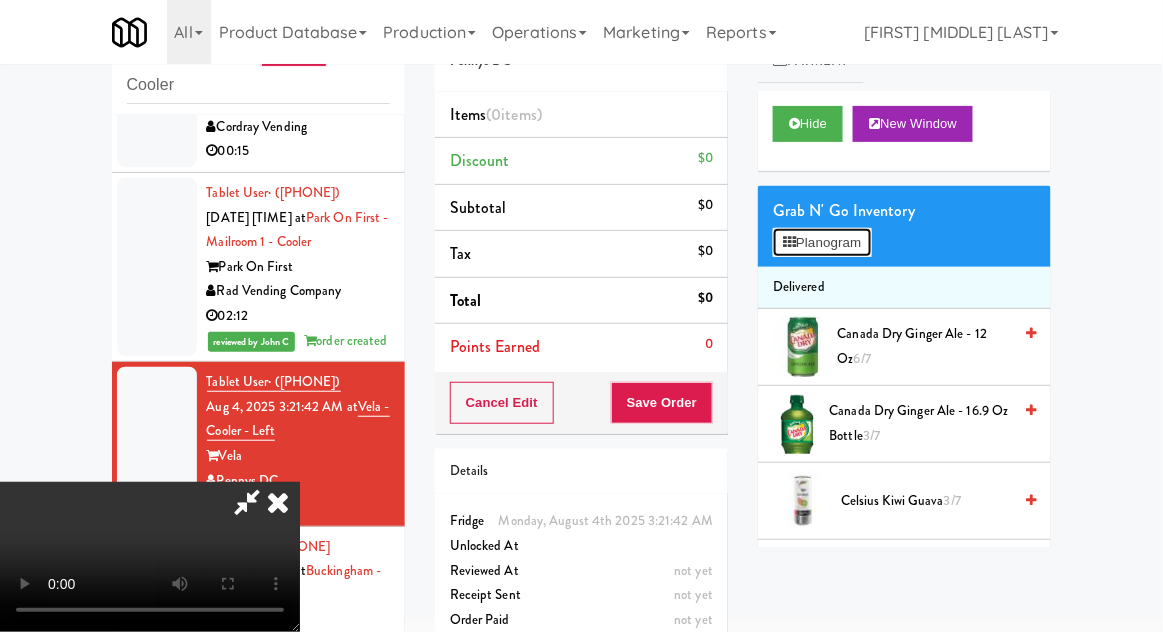 click on "Planogram" at bounding box center (822, 243) 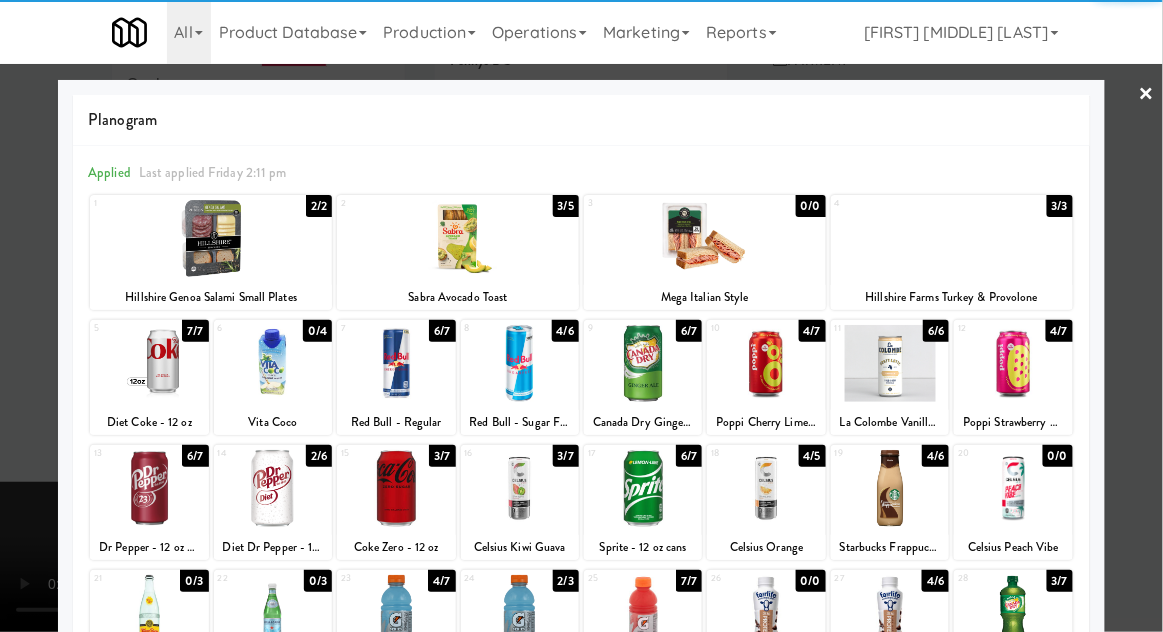 click at bounding box center [890, 363] 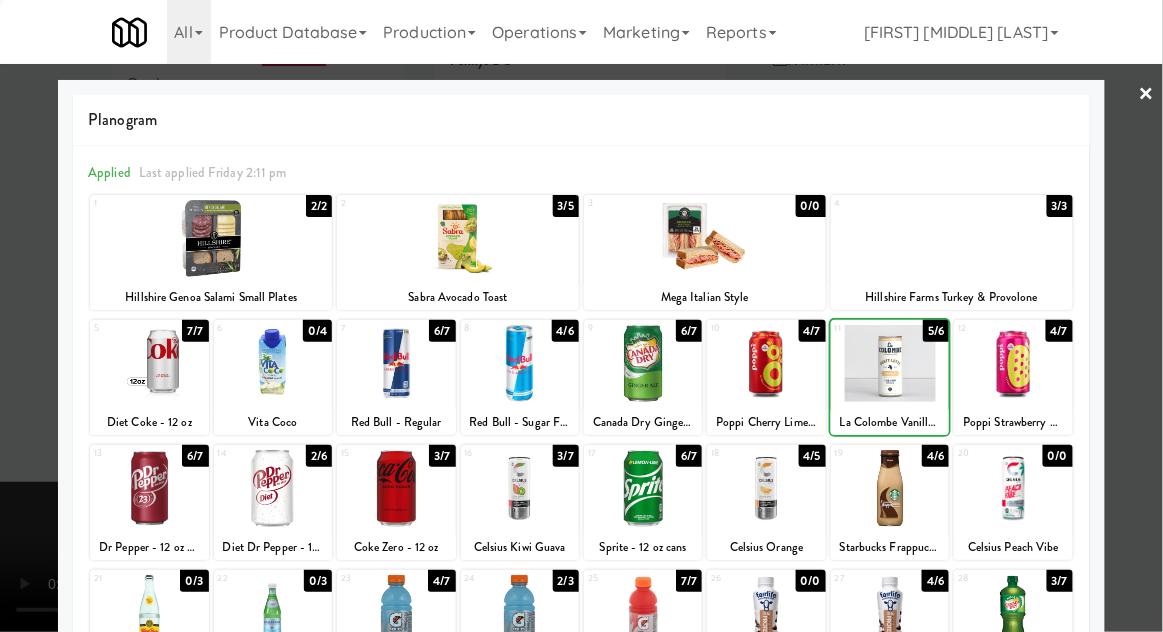 click at bounding box center (581, 316) 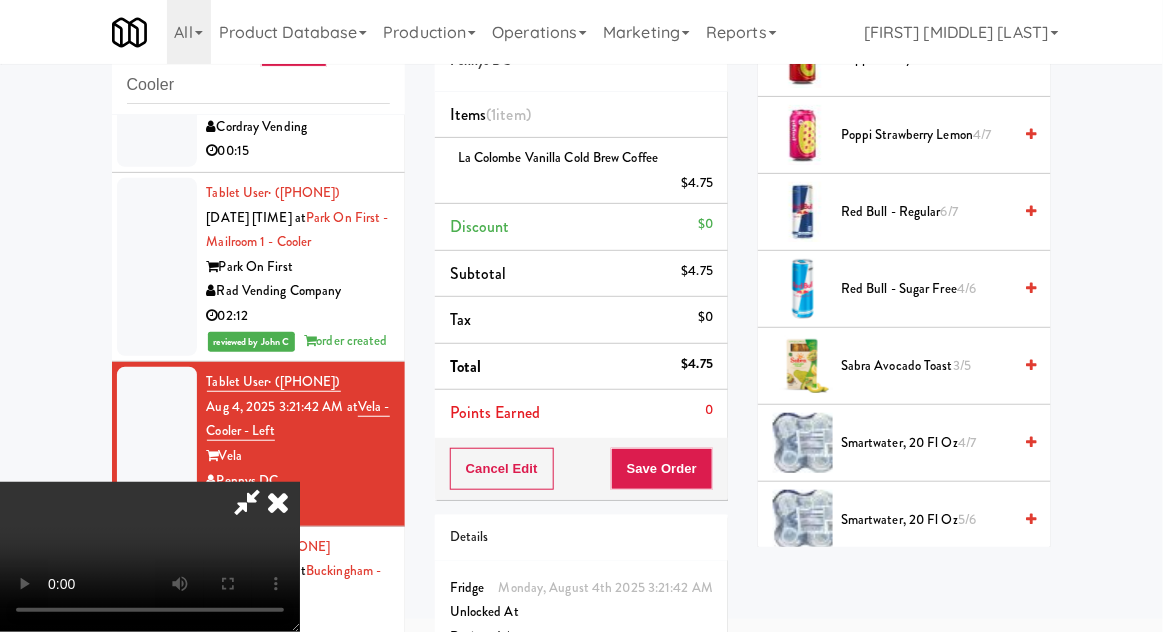 scroll, scrollTop: 1830, scrollLeft: 0, axis: vertical 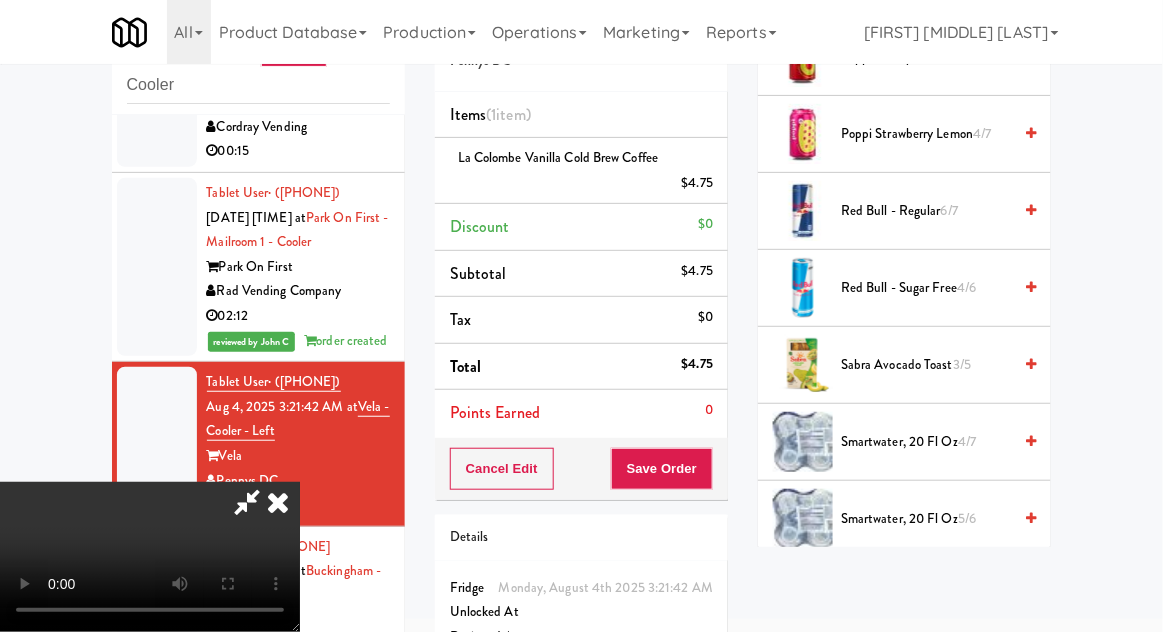 click on "3/5" at bounding box center (962, 364) 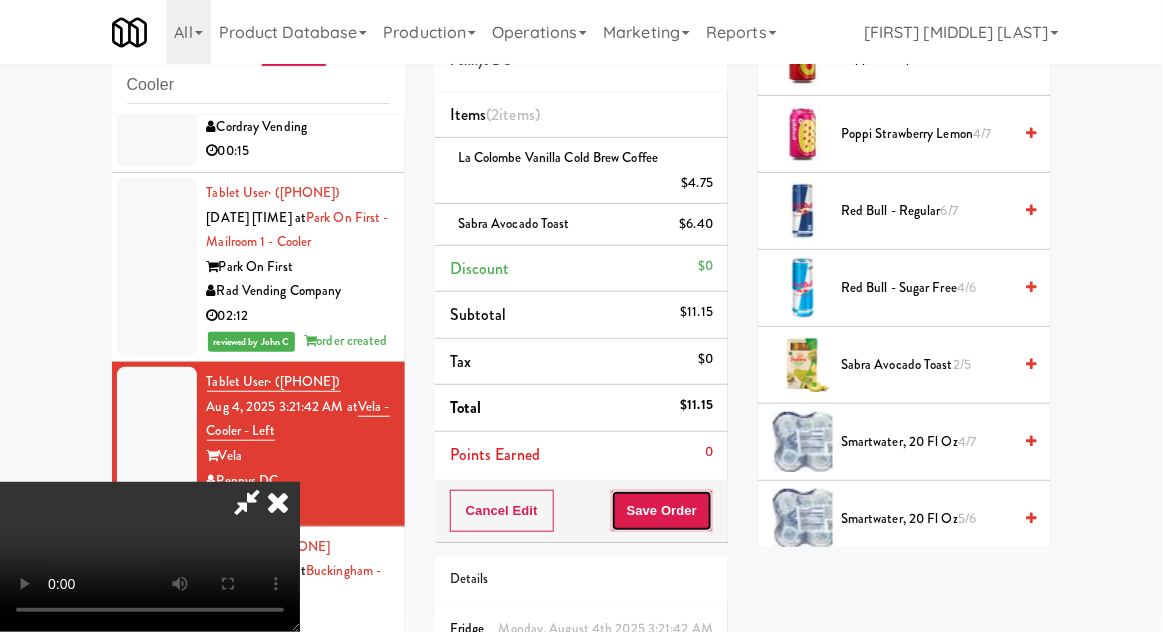click on "Save Order" at bounding box center (662, 511) 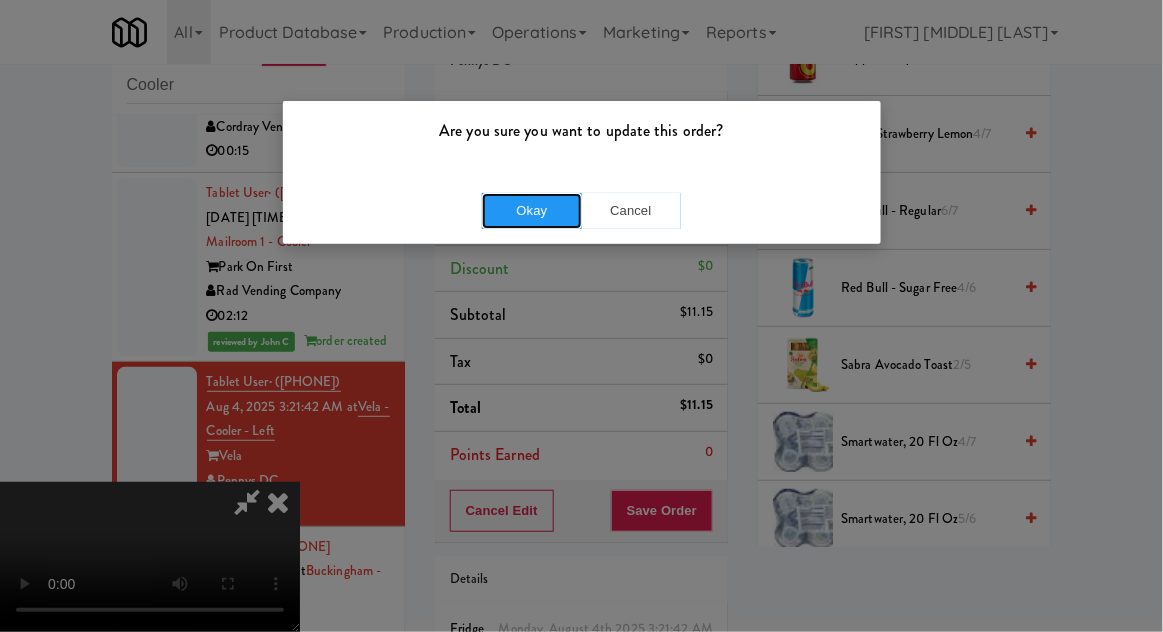 click on "Okay" at bounding box center [532, 211] 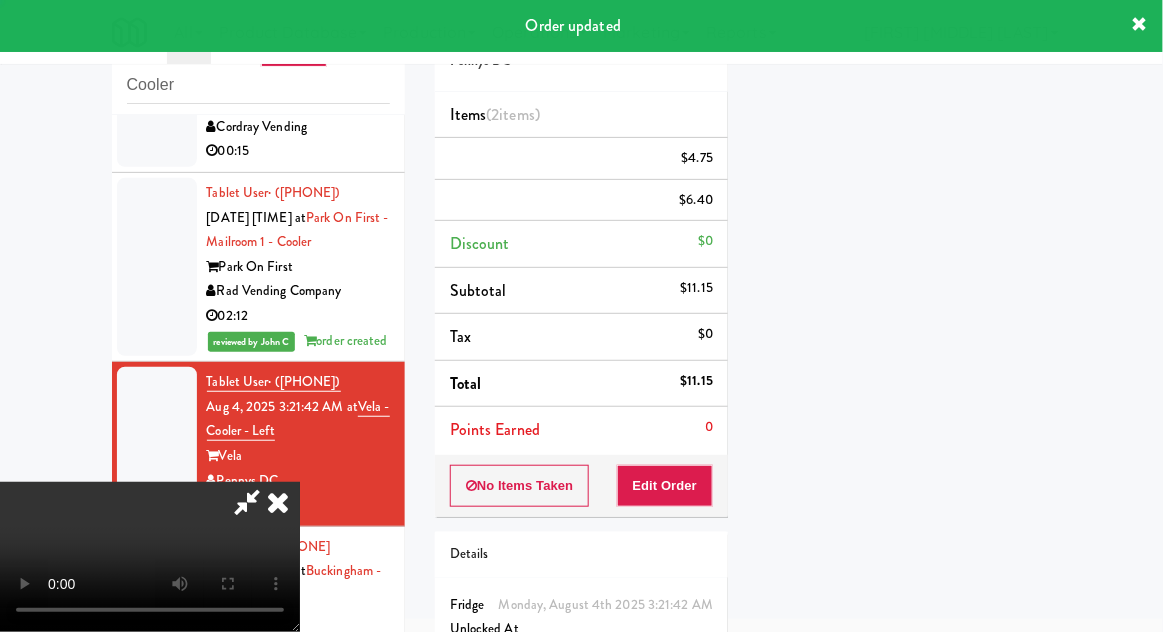 scroll, scrollTop: 197, scrollLeft: 0, axis: vertical 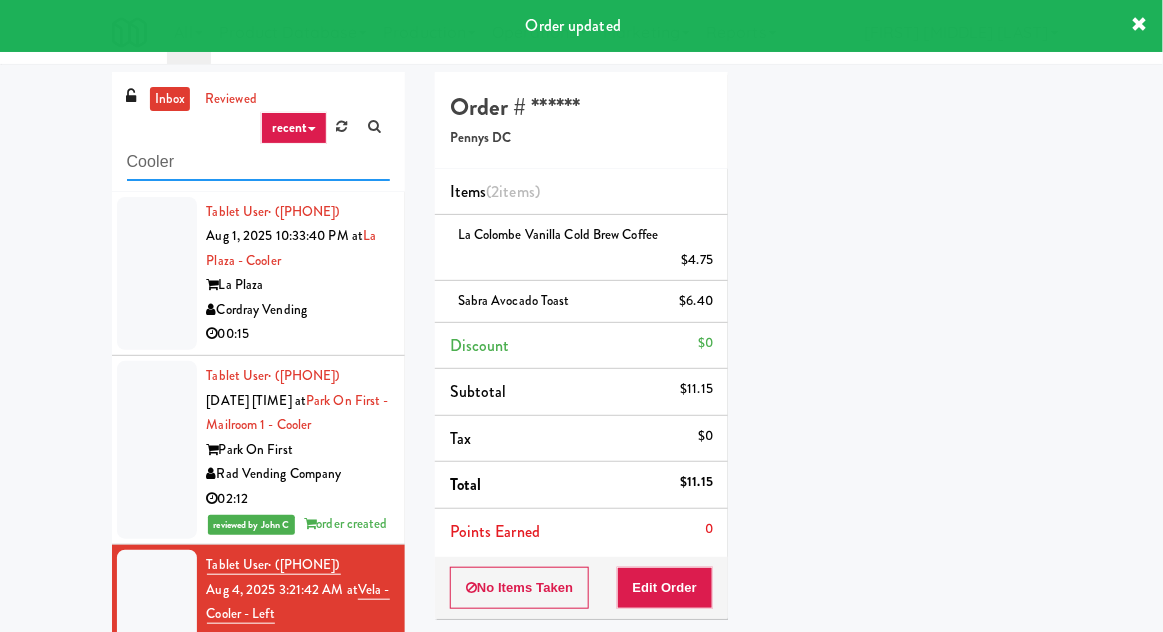 click on "Cooler" at bounding box center (258, 162) 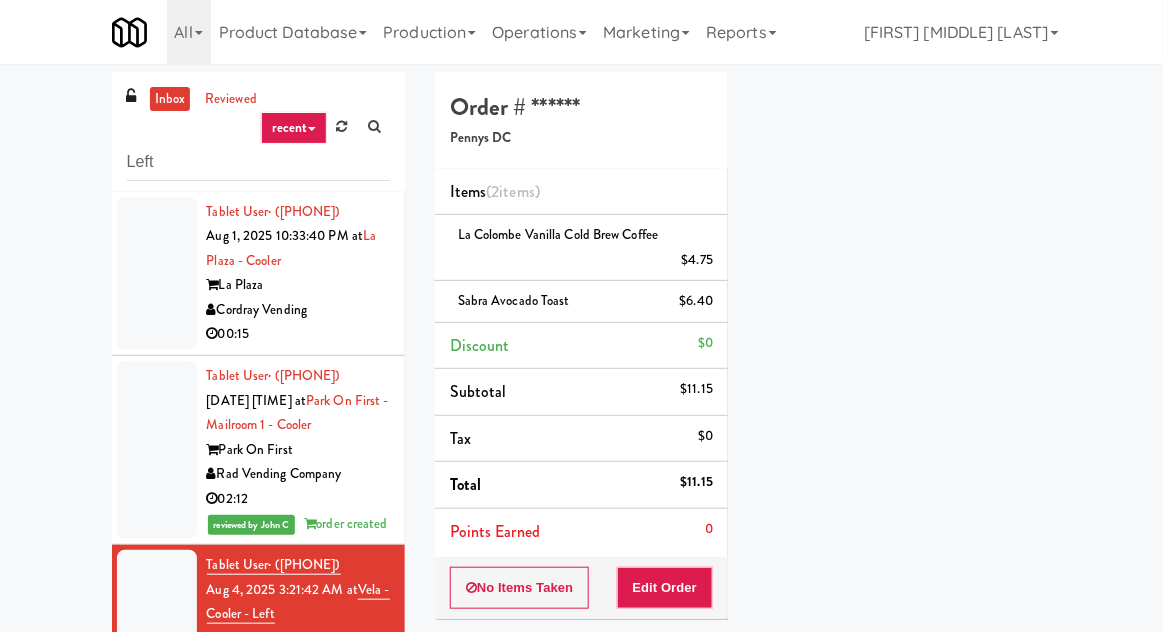 click on "inbox reviewed recent all unclear take inventory issue suspicious failed recent Left Tablet User · ([PHONE]) [DATE] [TIME] at [LOCATION] - Cooler [LOCATION] [COMPANY] [TIME] Tablet User · ([PHONE]) [DATE] [TIME] at [LOCATION] - Mailroom 1 - Cooler [LOCATION] [COMPANY] [TIME] reviewed by [FIRST] [INITIAL] order created Tablet User · ([PHONE]) [DATE] [TIME] at [LOCATION] - Cooler - Left [LOCATION] [COMPANY] [TIME] reviewed by [FIRST] [INITIAL] order created Tablet User · ([PHONE]) [DATE] [TIME] at [LOCATION] - Cooler [LOCATION] [COMPANY] [TIME] reviewed by [FIRST] [INITIAL] order created Order # [NUMBER] [COMPANY] Items ( [NUMBER] items ) [PRODUCT] $[PRICE] [PRODUCT] $[PRICE] Discount $[PRICE] Subtotal $[PRICE] Tax $[PRICE] Total $[PRICE] Points Earned [NUMBER] No Items Taken Edit Order Details Monday, August 4th [YEAR] [TIME] Fridge Unlocked At Aug 4, [YEAR] [TIME] Reviewed At not yet" at bounding box center [581, 459] 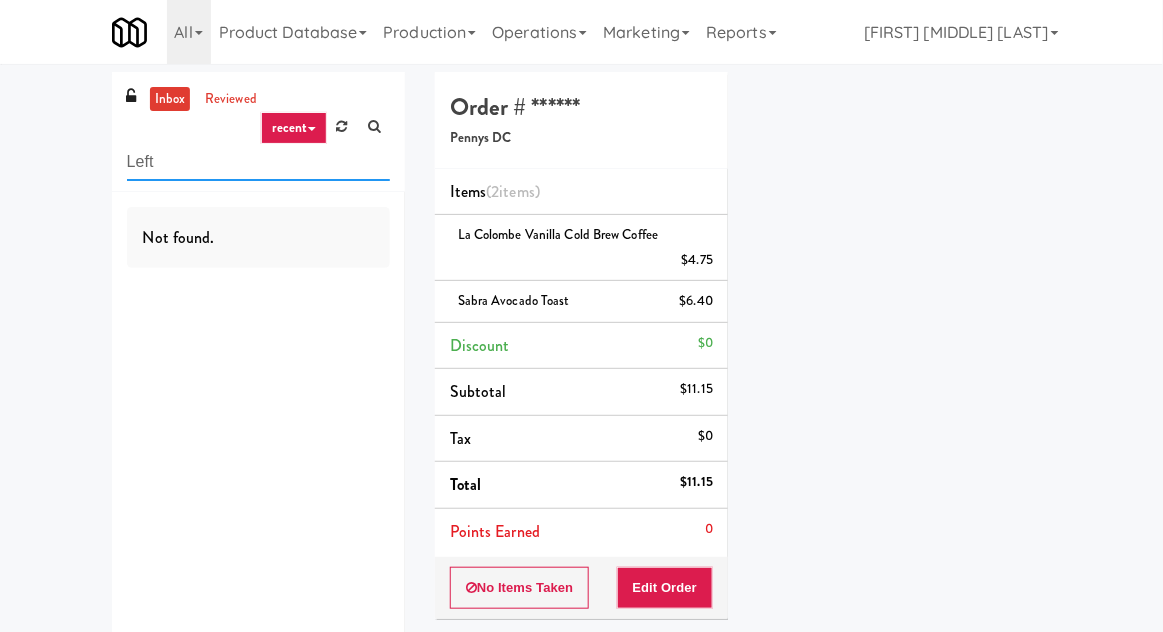 click on "Left" at bounding box center [258, 162] 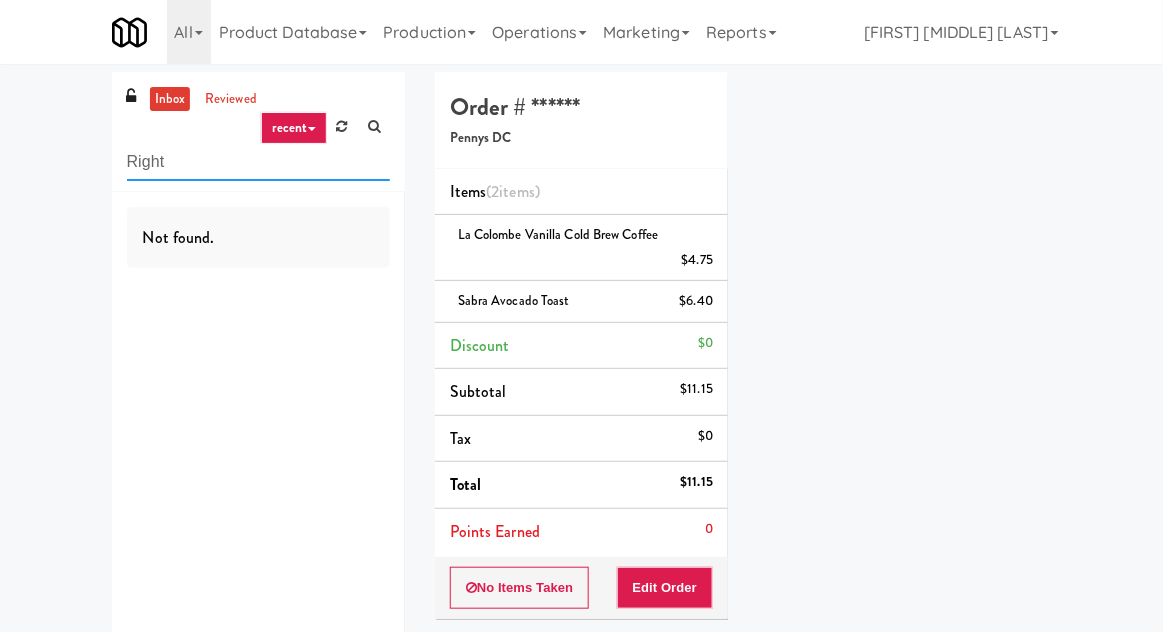type on "Right" 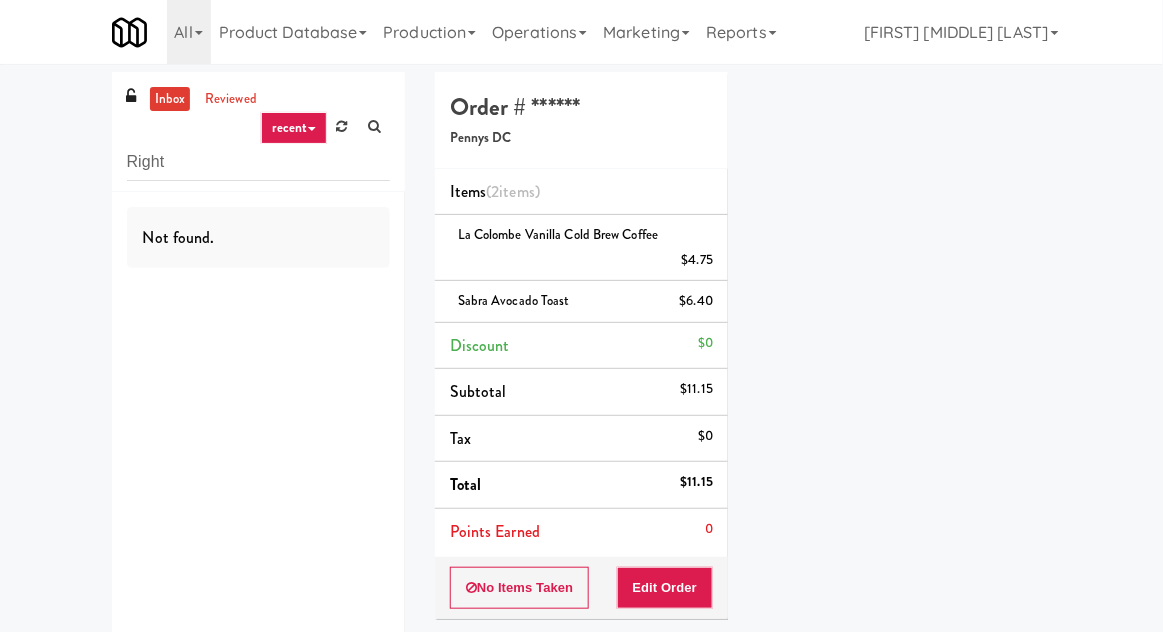 click on "inbox reviewed recent all unclear take inventory issue suspicious failed recent Right Not found. Order # [NUMBER] [COMPANY] Items ( [NUMBER] items ) [PRODUCT] $[PRICE] [PRODUCT] $[PRICE] Discount $[PRICE] Subtotal $[PRICE] Tax $[PRICE] Total $[PRICE] Points Earned [NUMBER] No Items Taken Edit Order Details Monday, August 4th [YEAR] [TIME] Fridge Unlocked At Aug 4, [YEAR] [TIME] Reviewed At not yet Receipt Sent not yet Order Paid Cart Flags Notes Payment Play New Window Primary Flag Clear Flag if unable to determine what was taken or order not processable due to inventory issues Unclear Take - No Video Unclear Take - Short or Cut Off Unclear Take - Obstructed Inventory Issue - Product Not in Inventory Inventory Issue - Product prices as $[PRICE] Additional Concerns Clear Flag as Suspicious Returned Product Place a foreign product in Internal Notes" at bounding box center [581, 459] 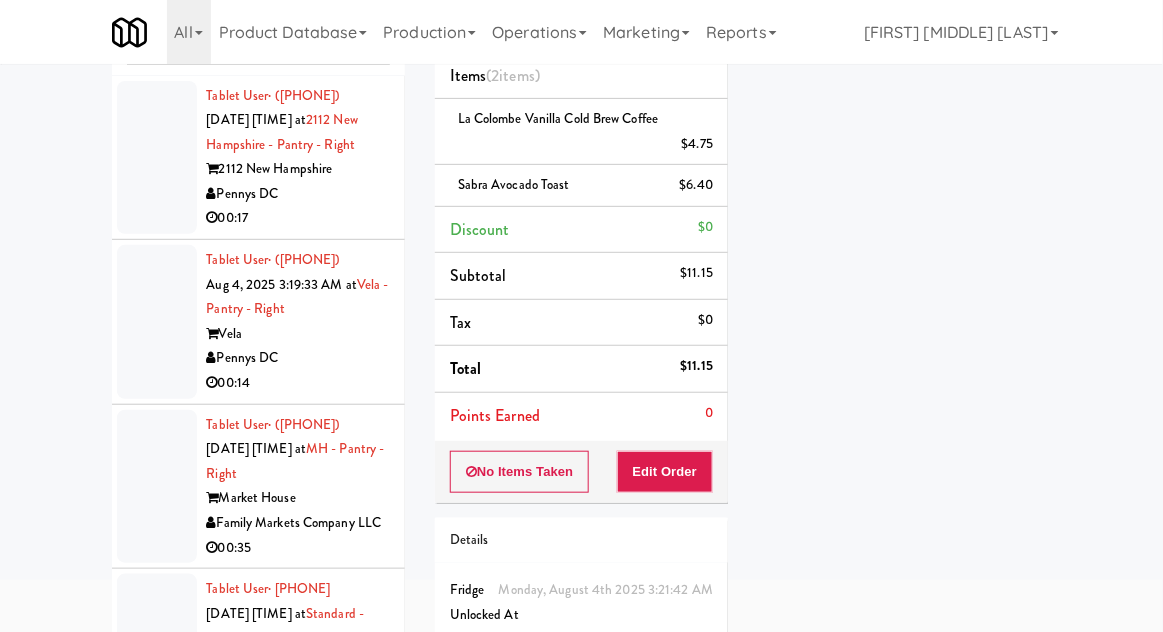 click on "Tablet User  · [PHONE] Aug 3, 2025 2:28:52 PM at  [NUMBER] [STREET] - Pantry - Right  [NUMBER] [STREET]  [CITY]  00:17" at bounding box center [258, 158] 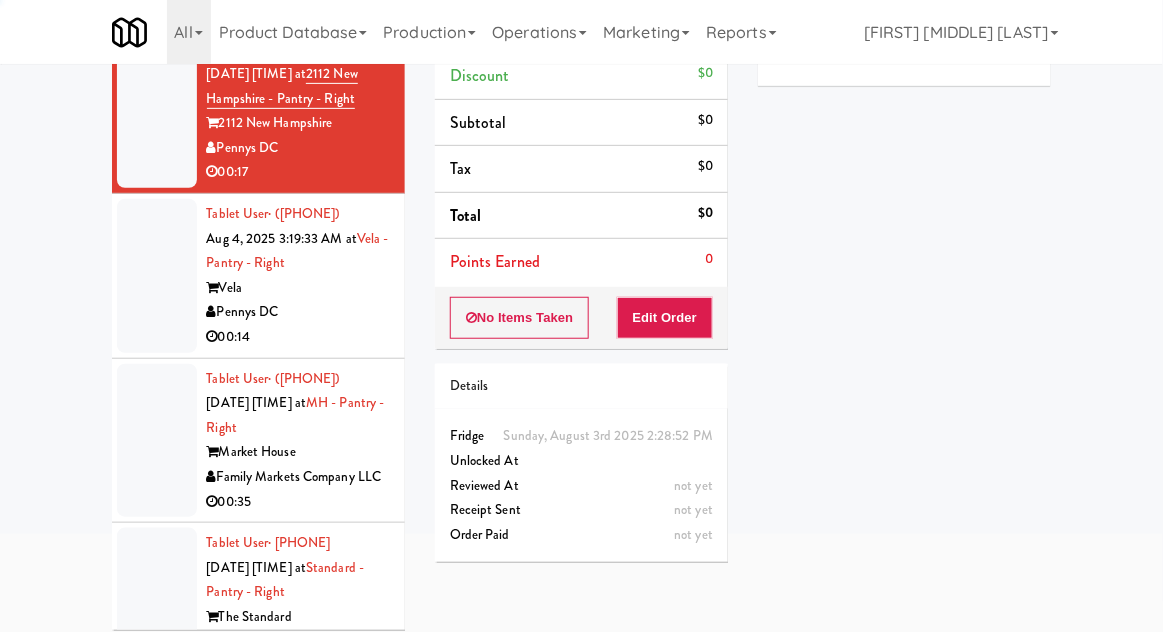 click at bounding box center [157, 276] 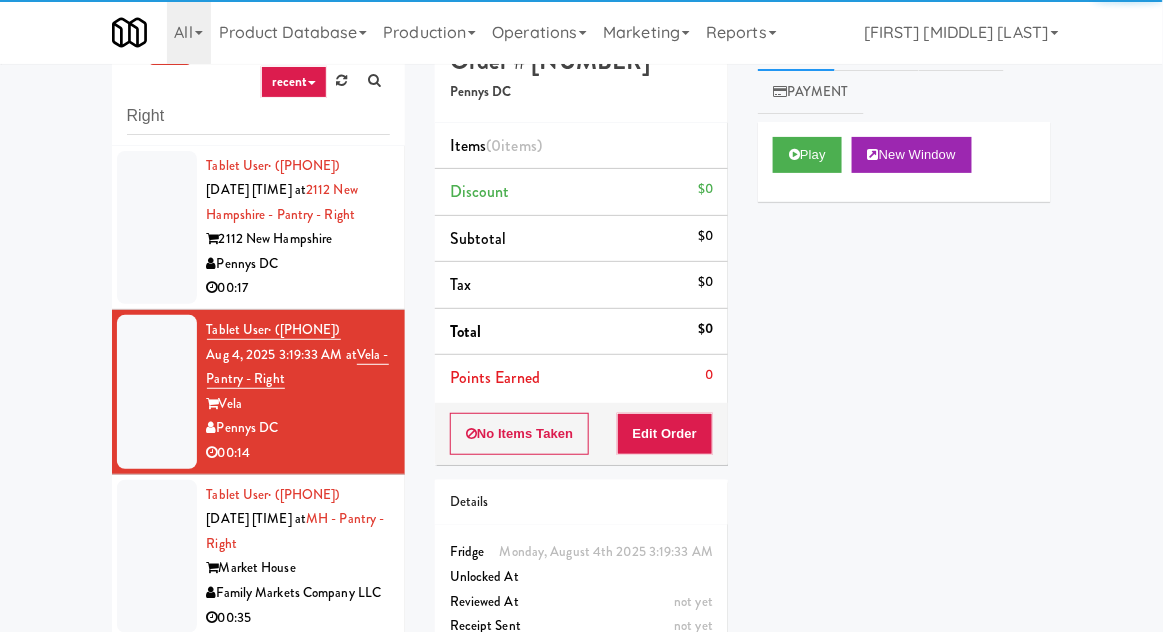 scroll, scrollTop: 0, scrollLeft: 0, axis: both 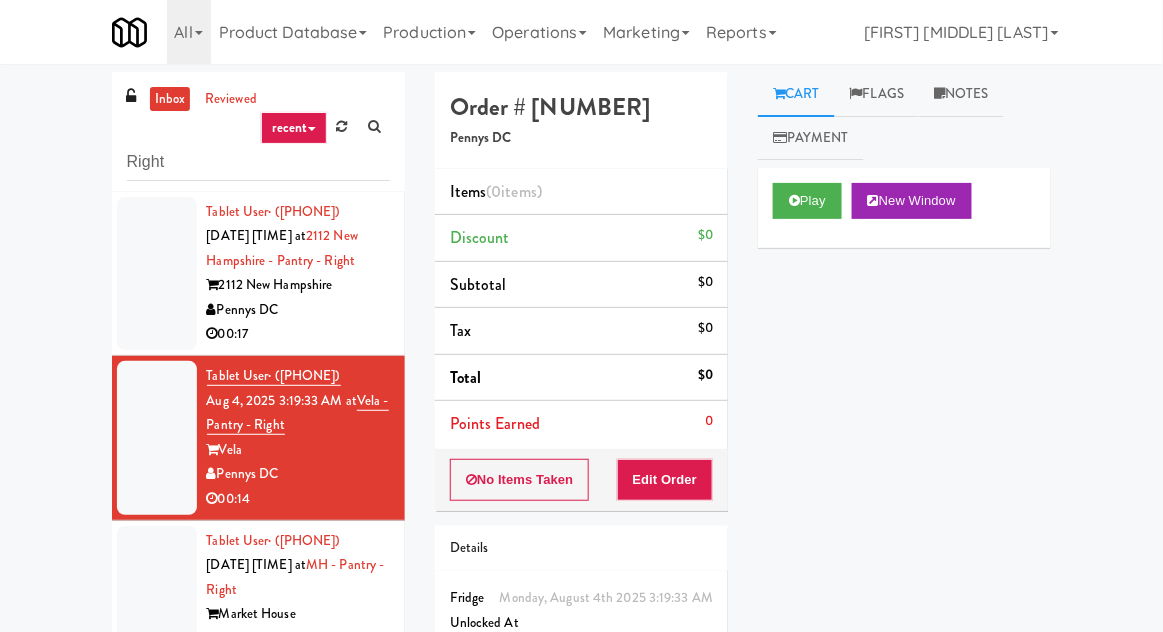 click at bounding box center [157, 274] 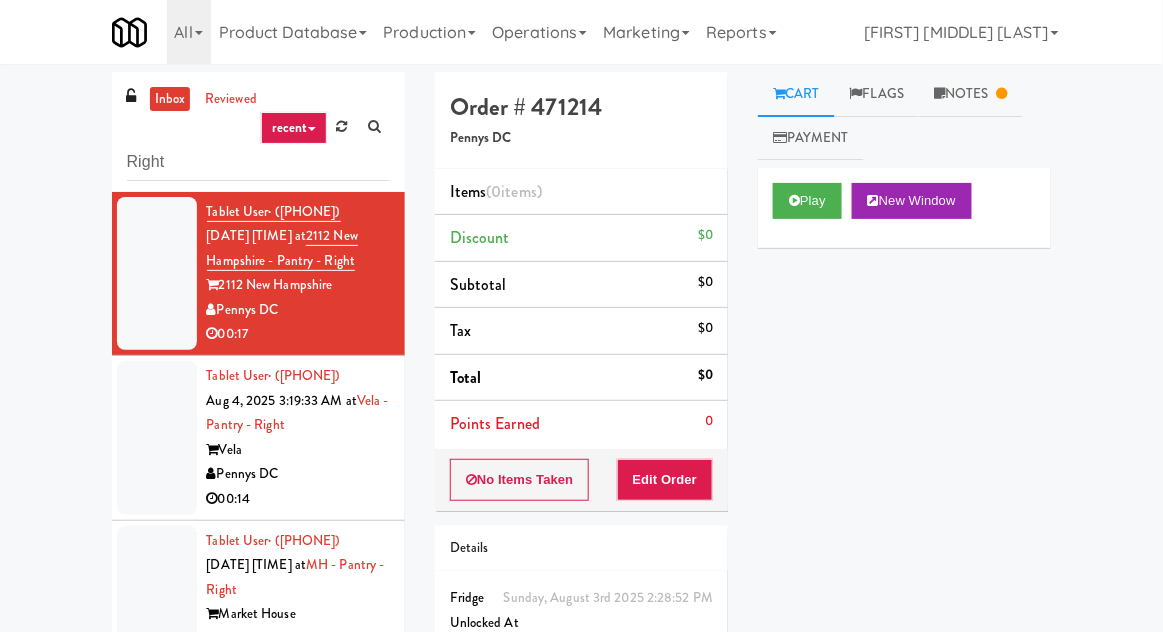 click at bounding box center [157, 438] 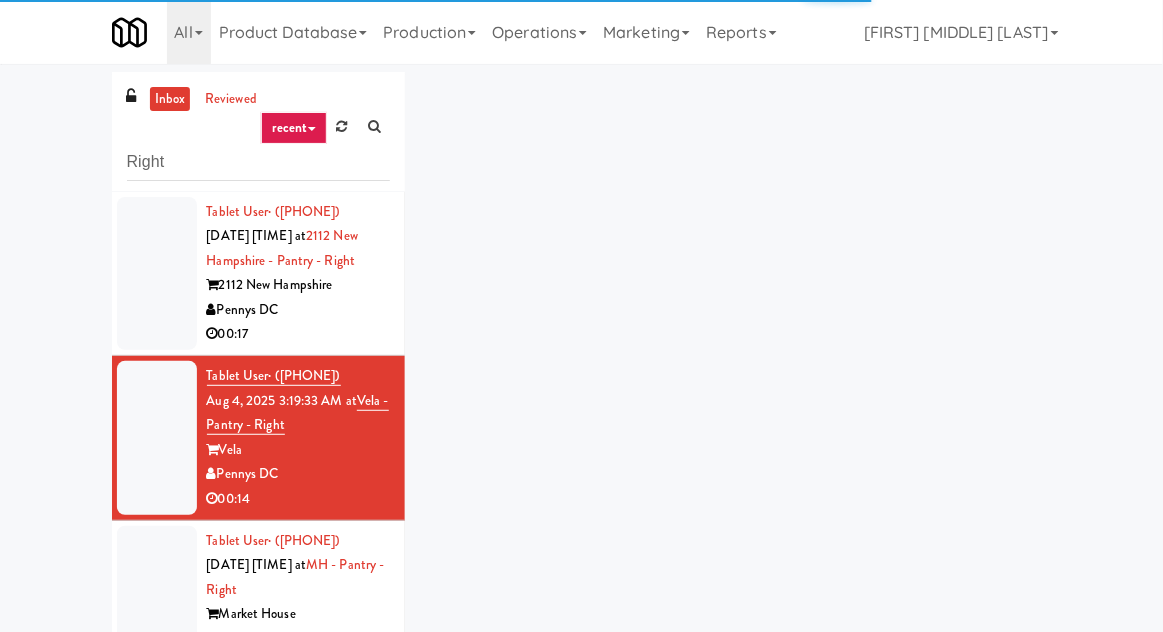 scroll, scrollTop: 77, scrollLeft: 0, axis: vertical 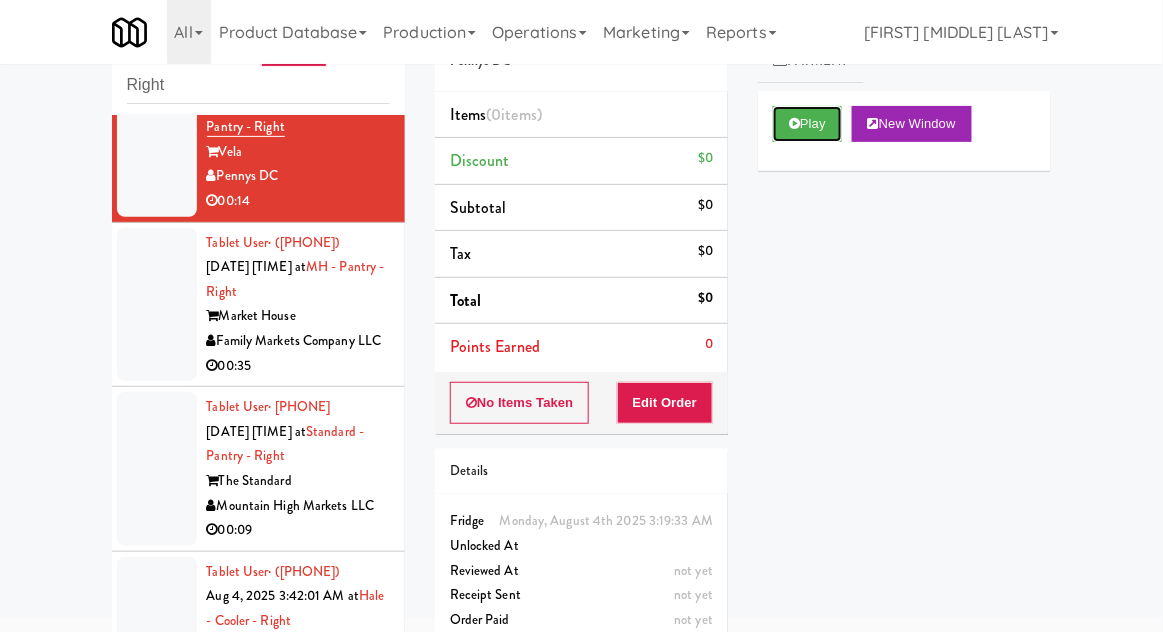 click on "Play" at bounding box center [807, 124] 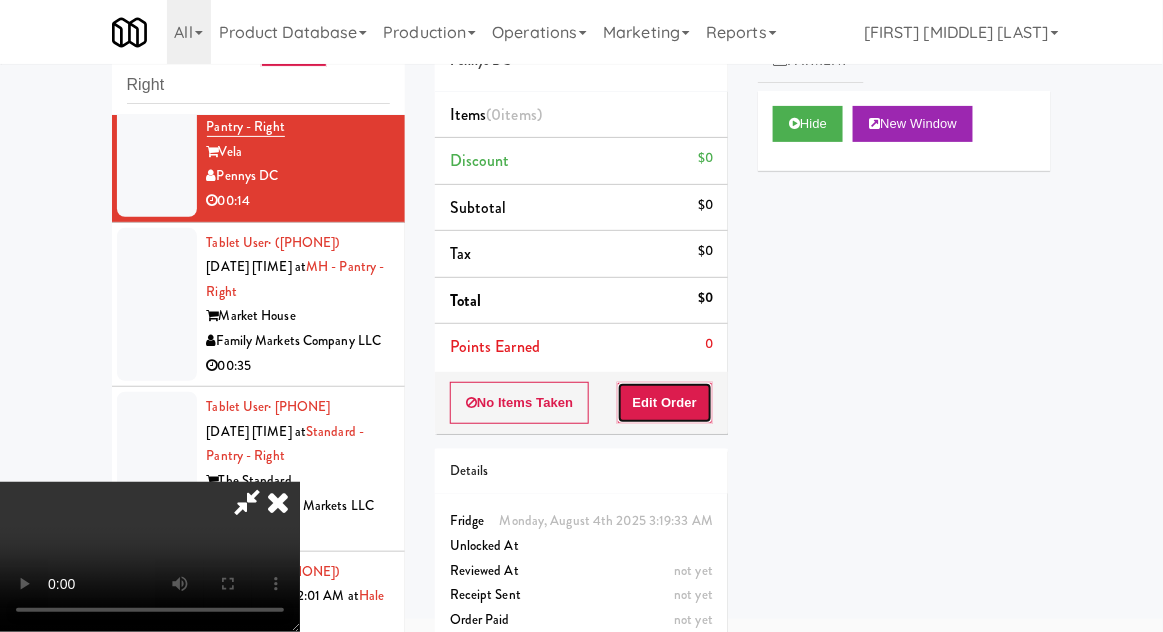 click on "Edit Order" at bounding box center [665, 403] 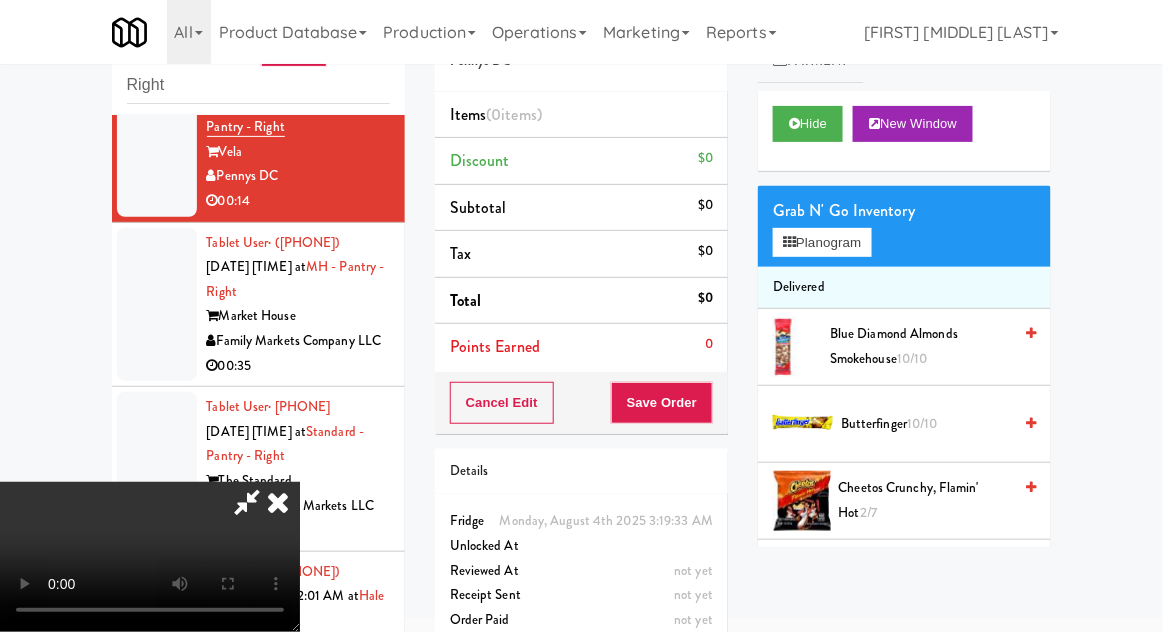scroll, scrollTop: 73, scrollLeft: 0, axis: vertical 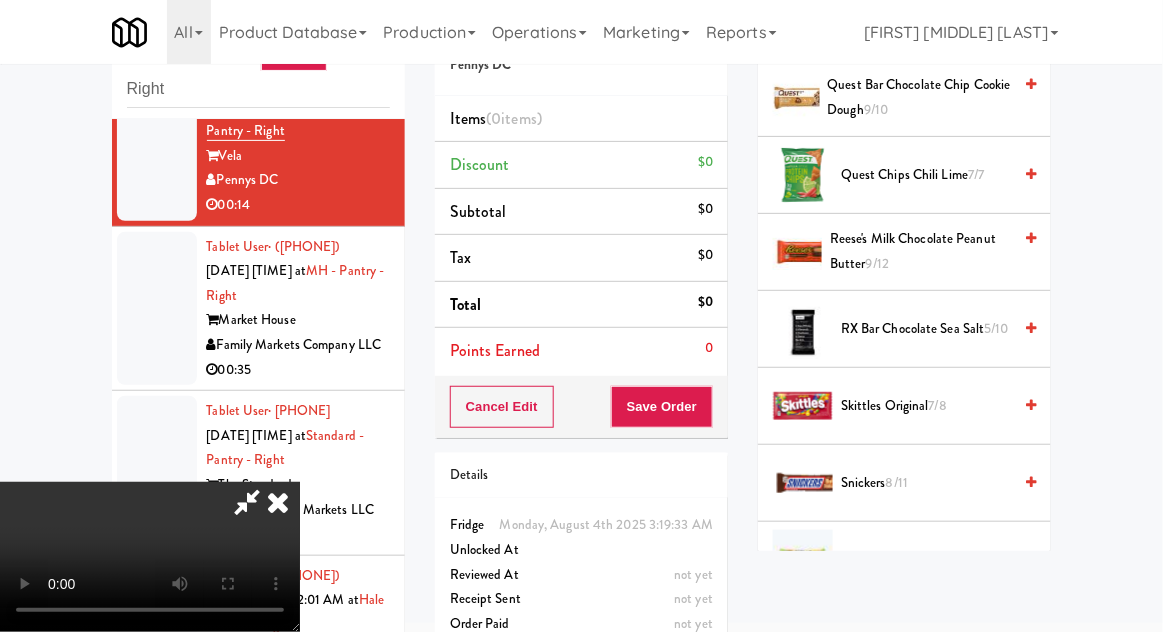 click on "RX Bar Chocolate Sea Salt  5/10" at bounding box center [926, 329] 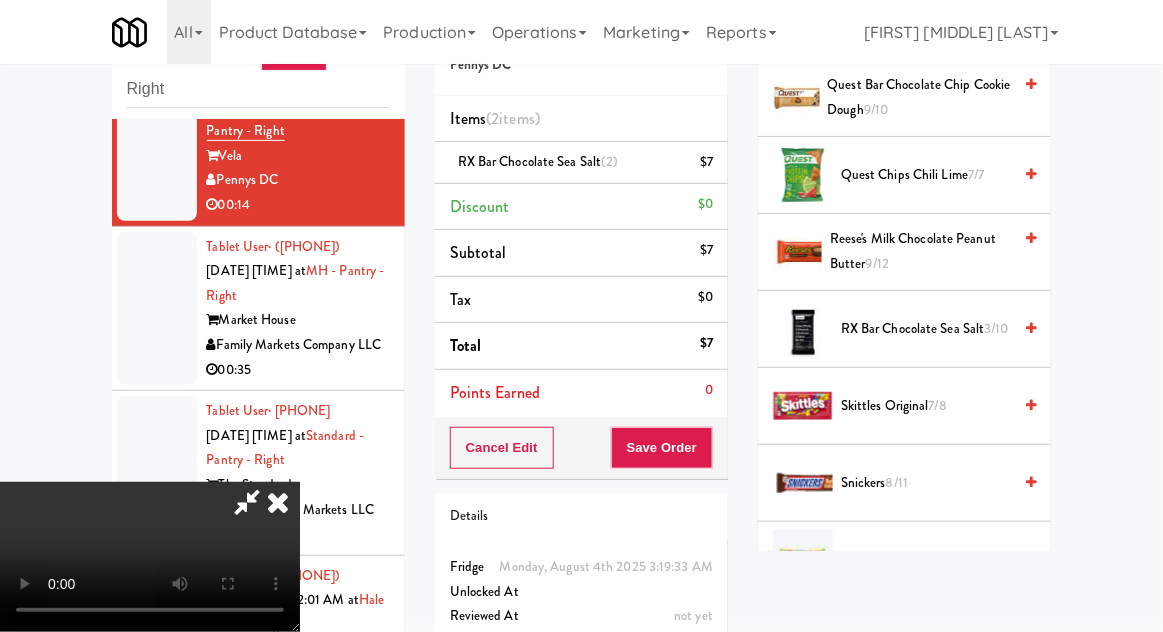 scroll, scrollTop: 73, scrollLeft: 0, axis: vertical 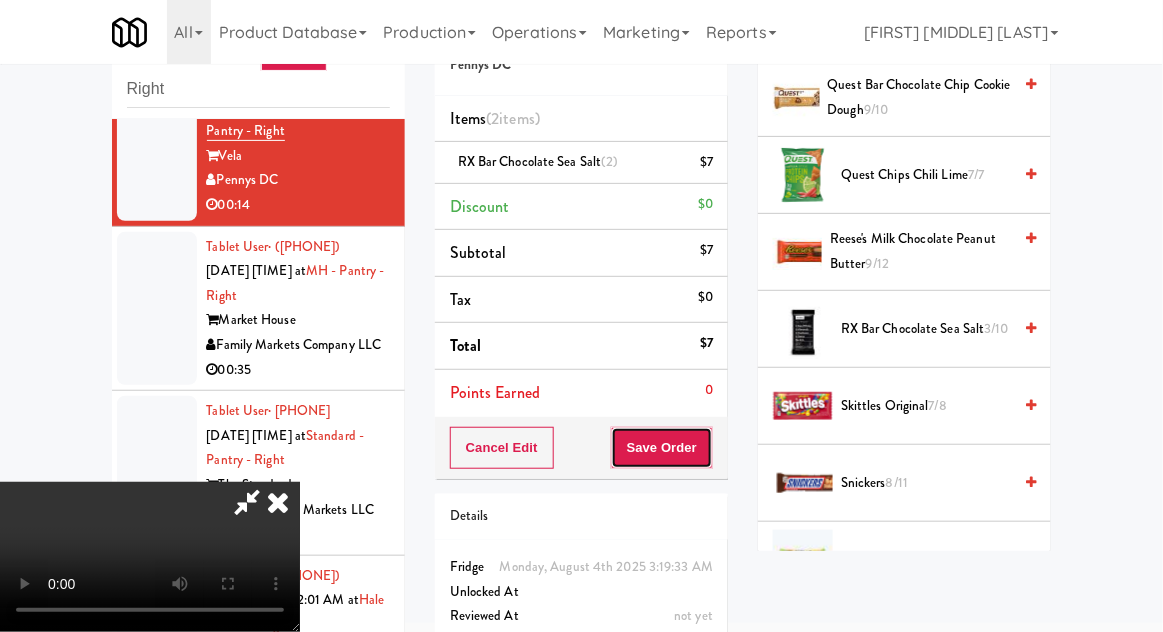 click on "Save Order" at bounding box center [662, 448] 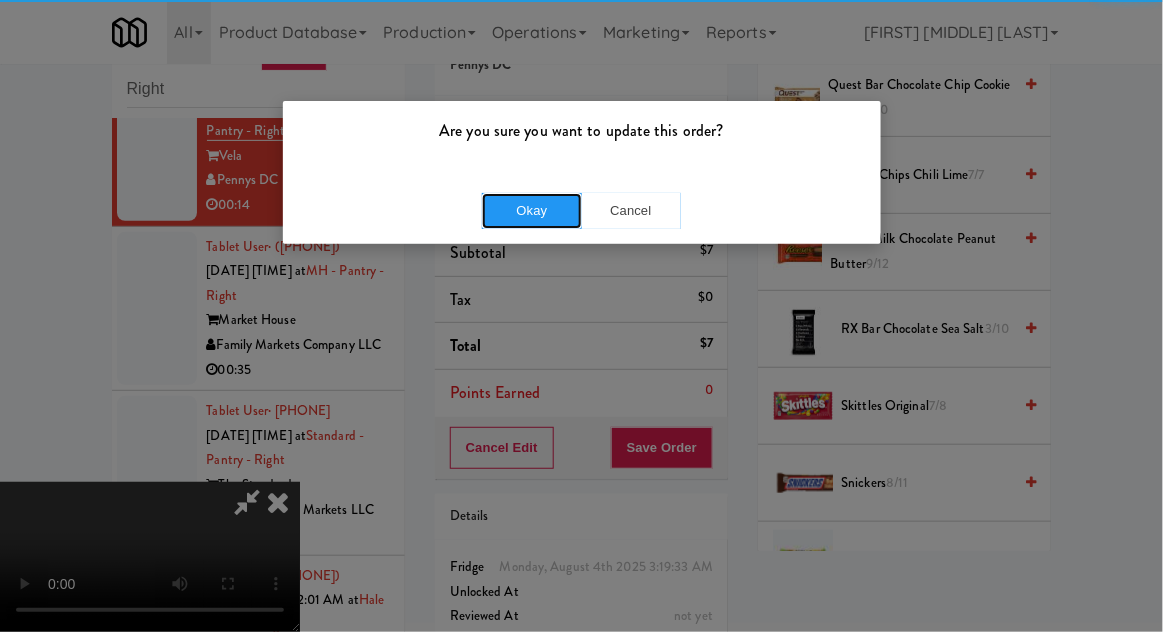 click on "Okay" at bounding box center (532, 211) 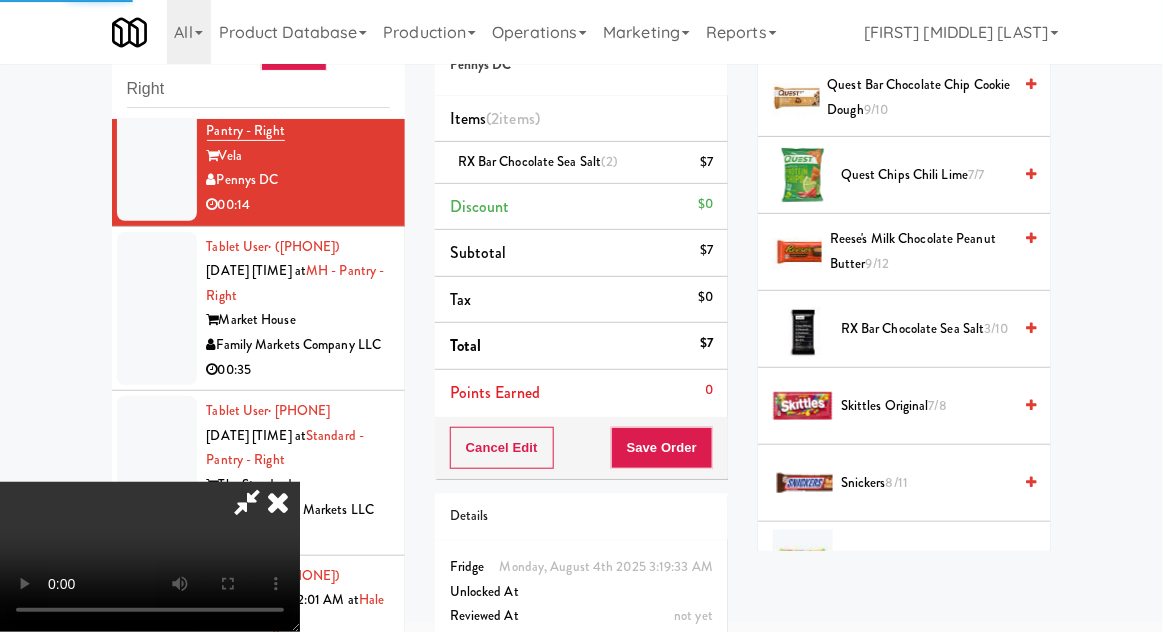 scroll, scrollTop: 197, scrollLeft: 0, axis: vertical 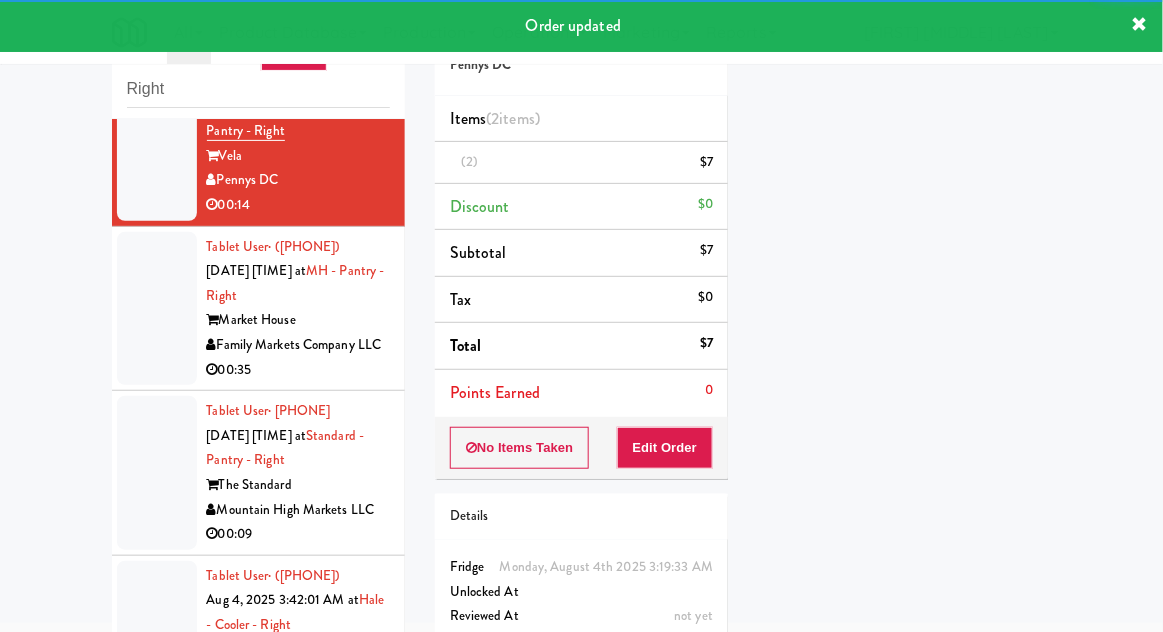 click at bounding box center [157, 309] 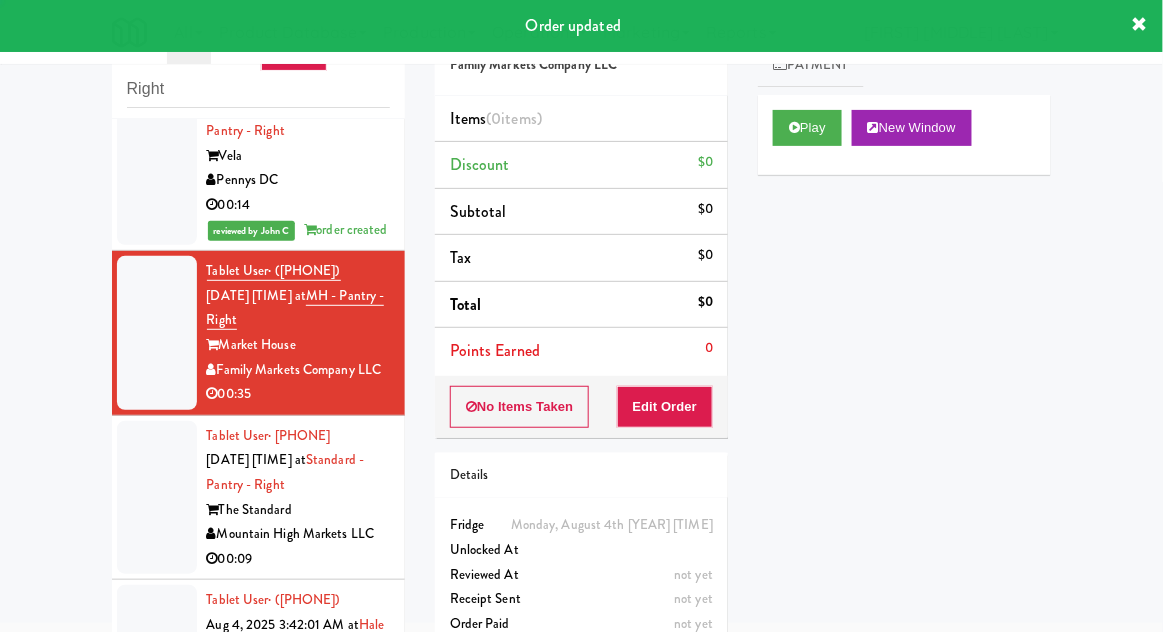 scroll, scrollTop: 270, scrollLeft: 0, axis: vertical 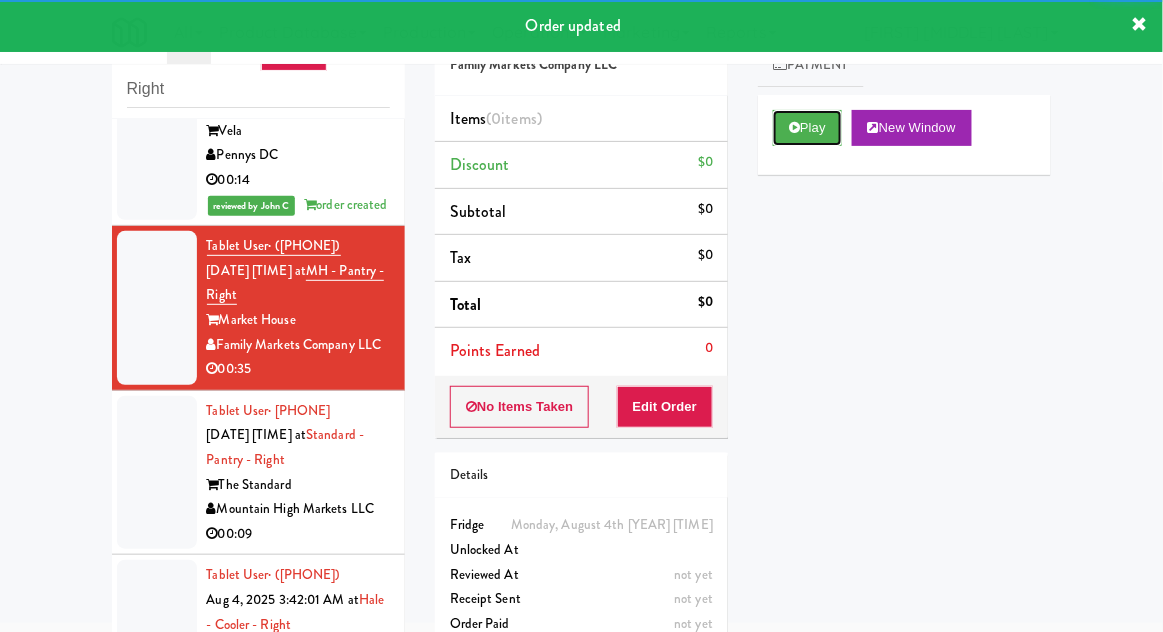 click on "Play" at bounding box center [807, 128] 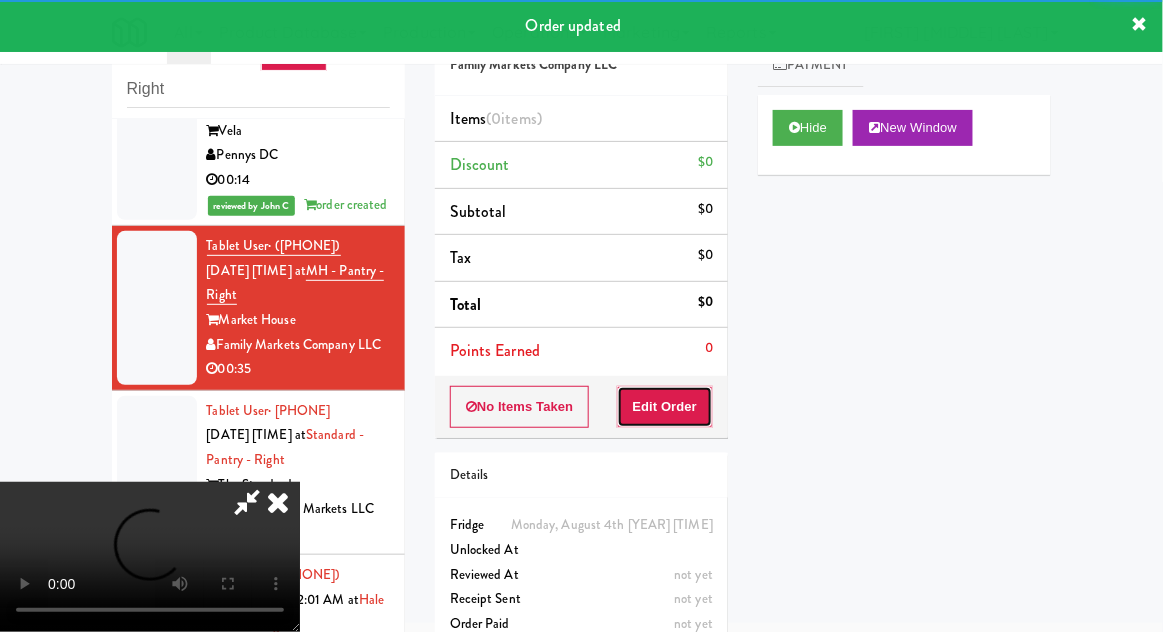 click on "Edit Order" at bounding box center (665, 407) 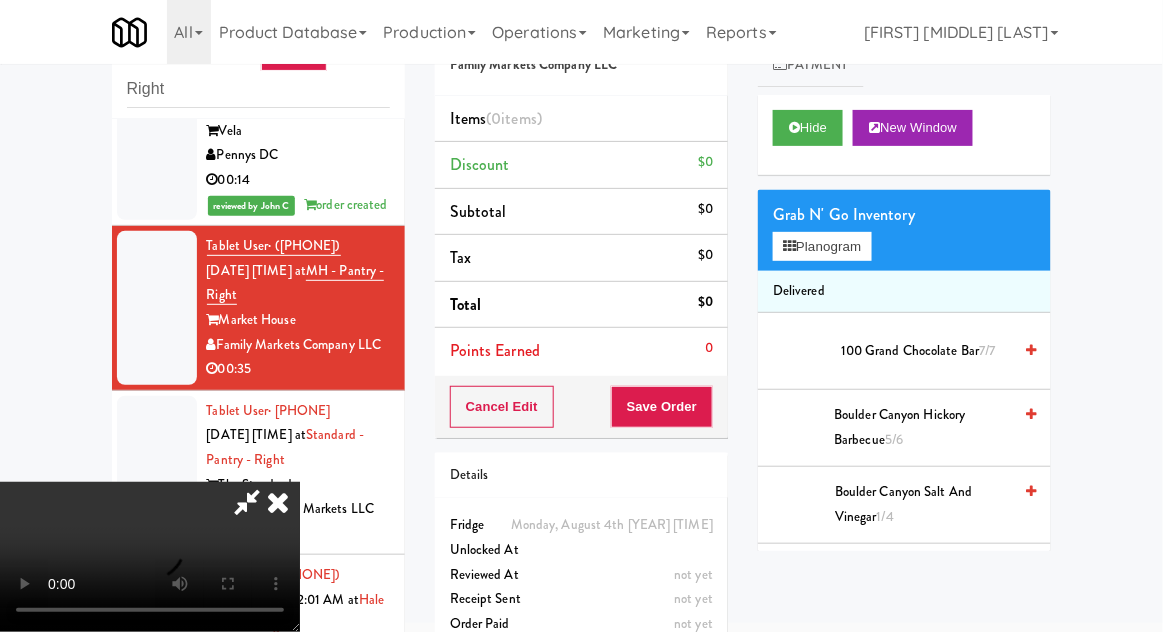 scroll, scrollTop: 77, scrollLeft: 0, axis: vertical 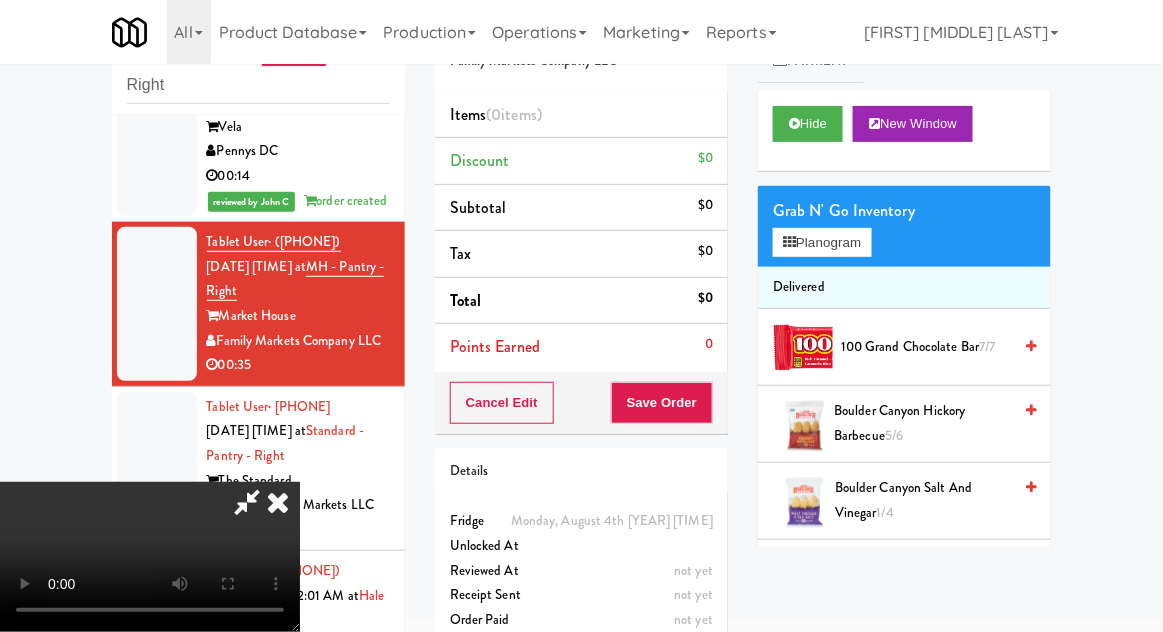 type 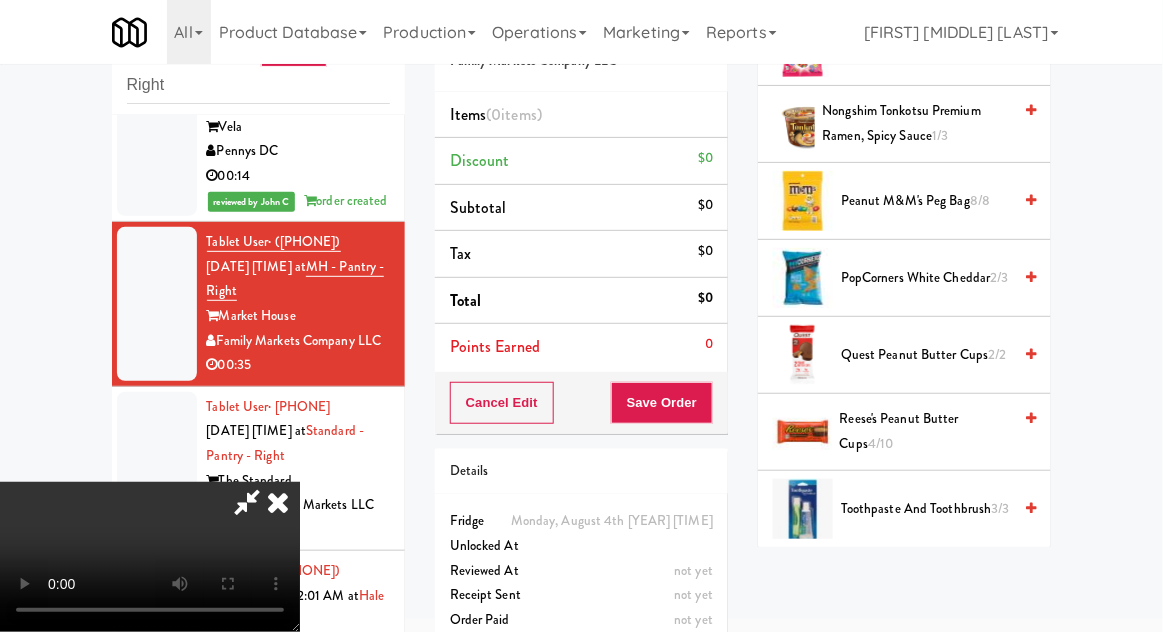 scroll, scrollTop: 1455, scrollLeft: 0, axis: vertical 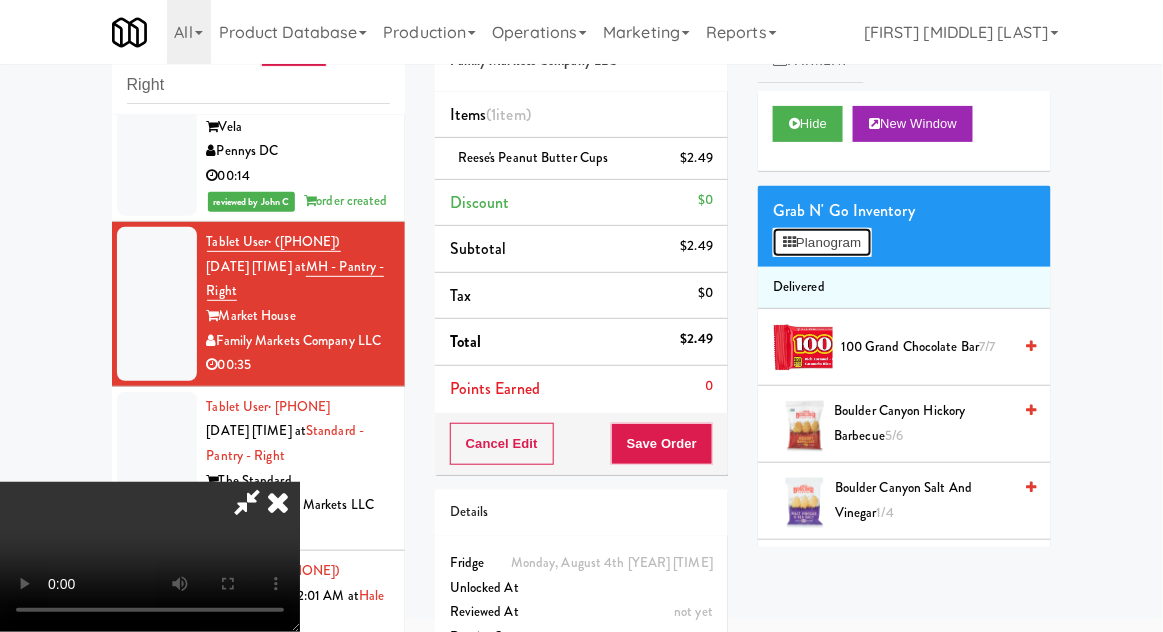 click on "Planogram" at bounding box center [822, 243] 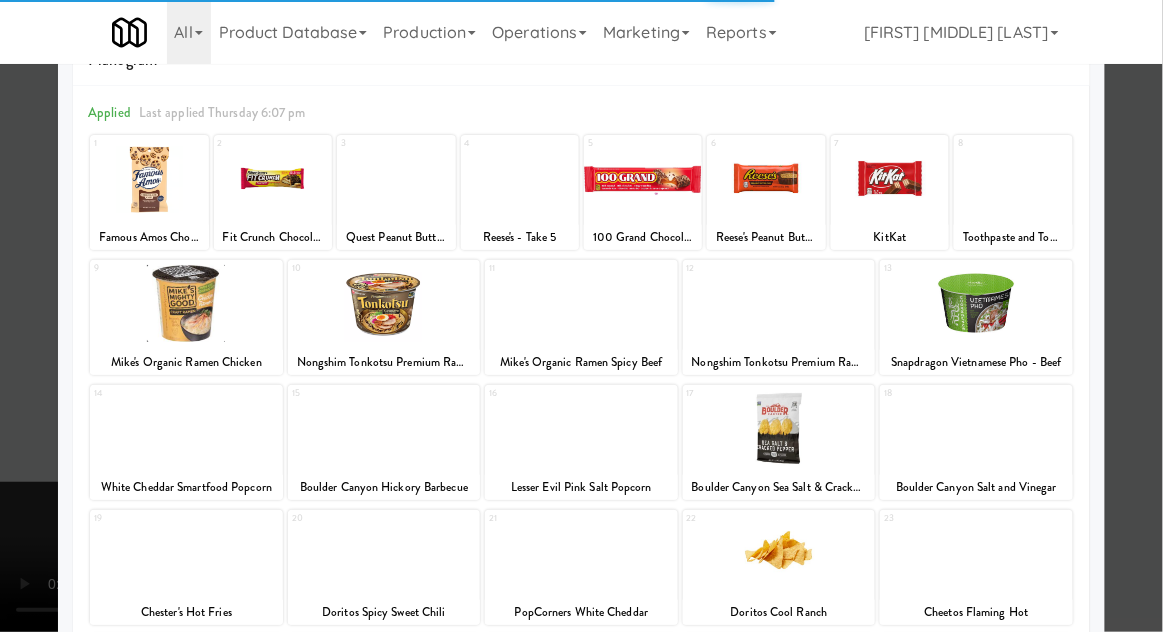 scroll, scrollTop: 67, scrollLeft: 0, axis: vertical 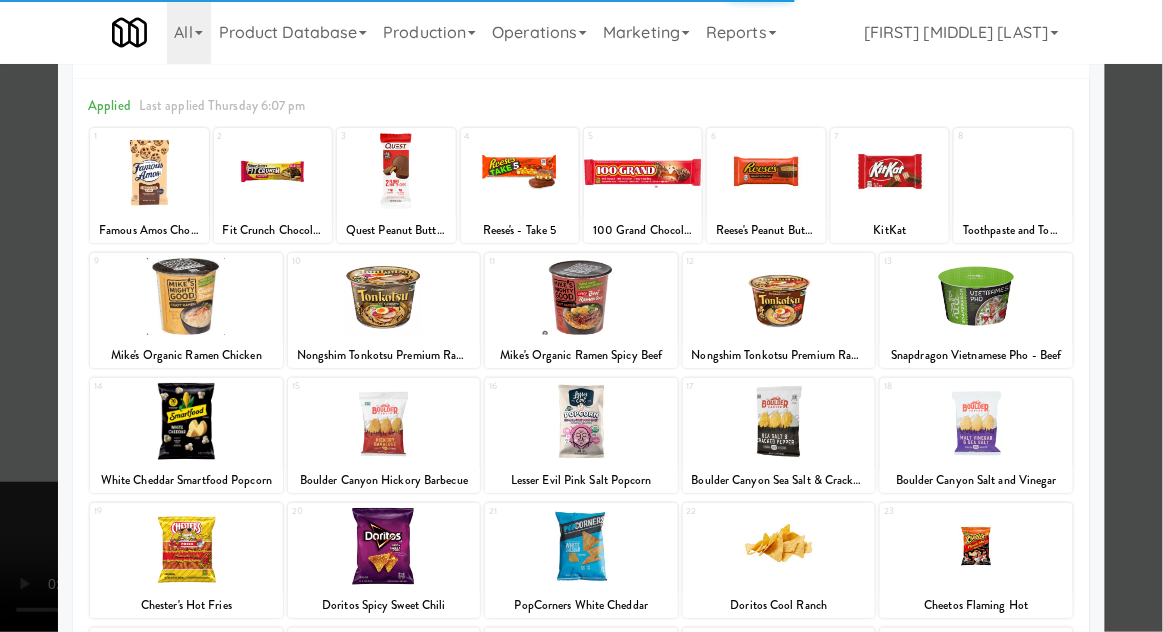 click at bounding box center (186, 421) 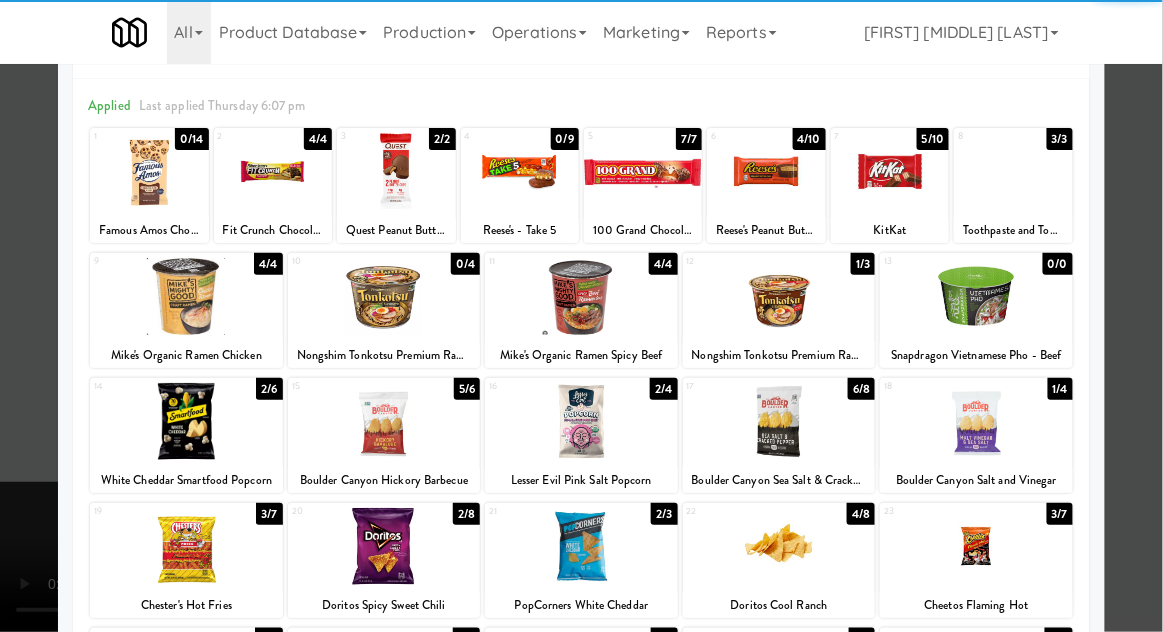 click at bounding box center [581, 316] 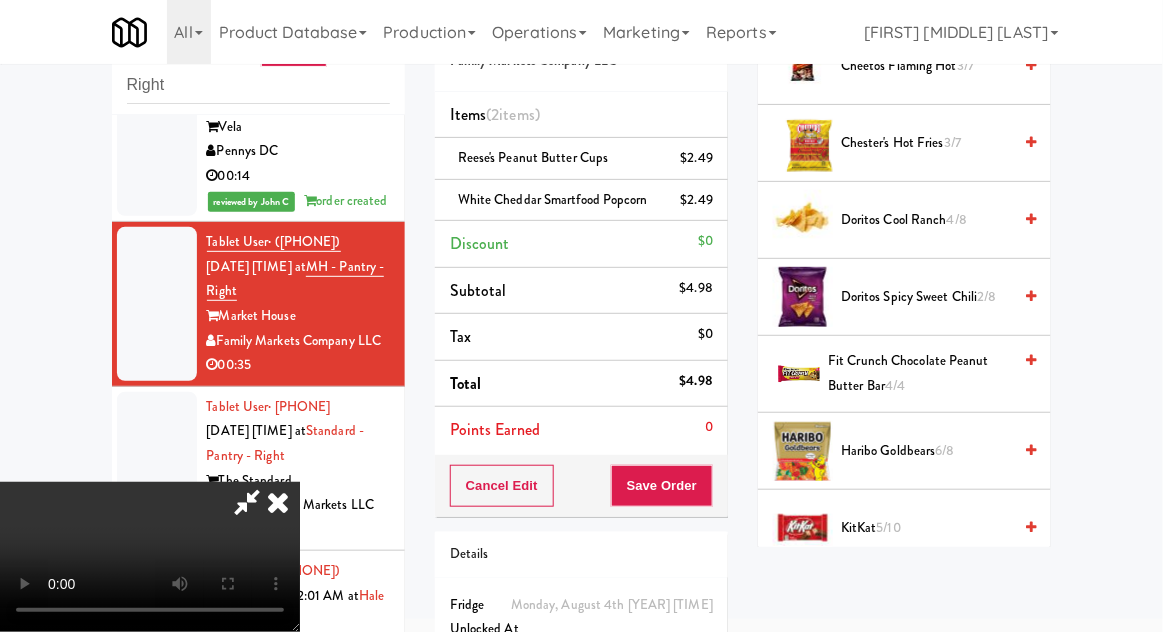 scroll, scrollTop: 593, scrollLeft: 0, axis: vertical 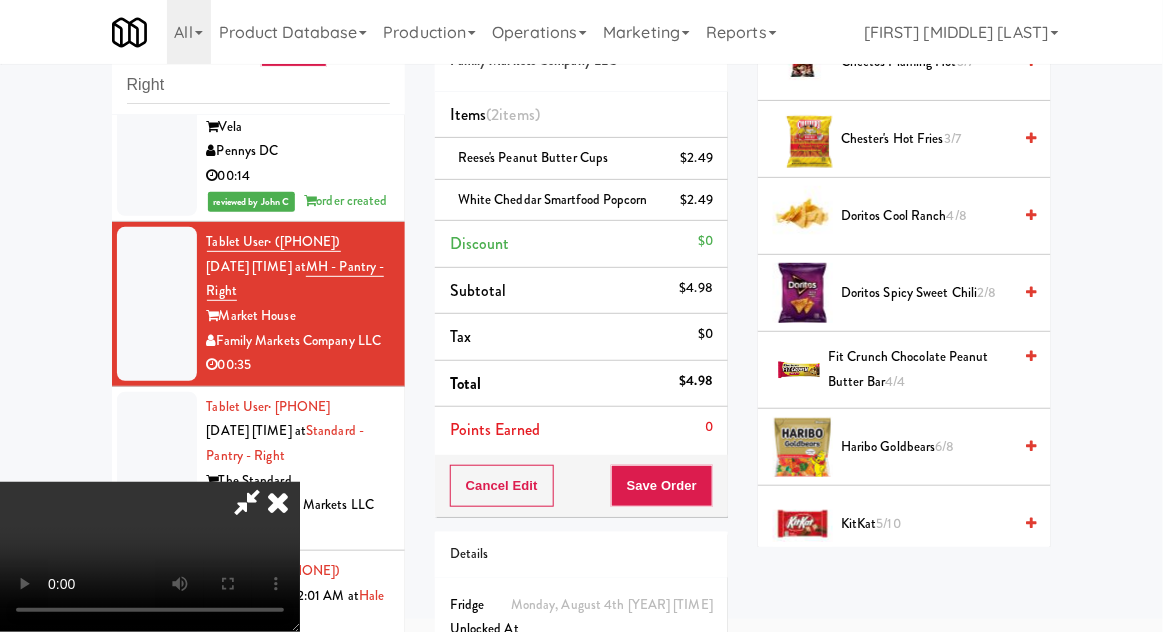 click on "2/8" at bounding box center (987, 292) 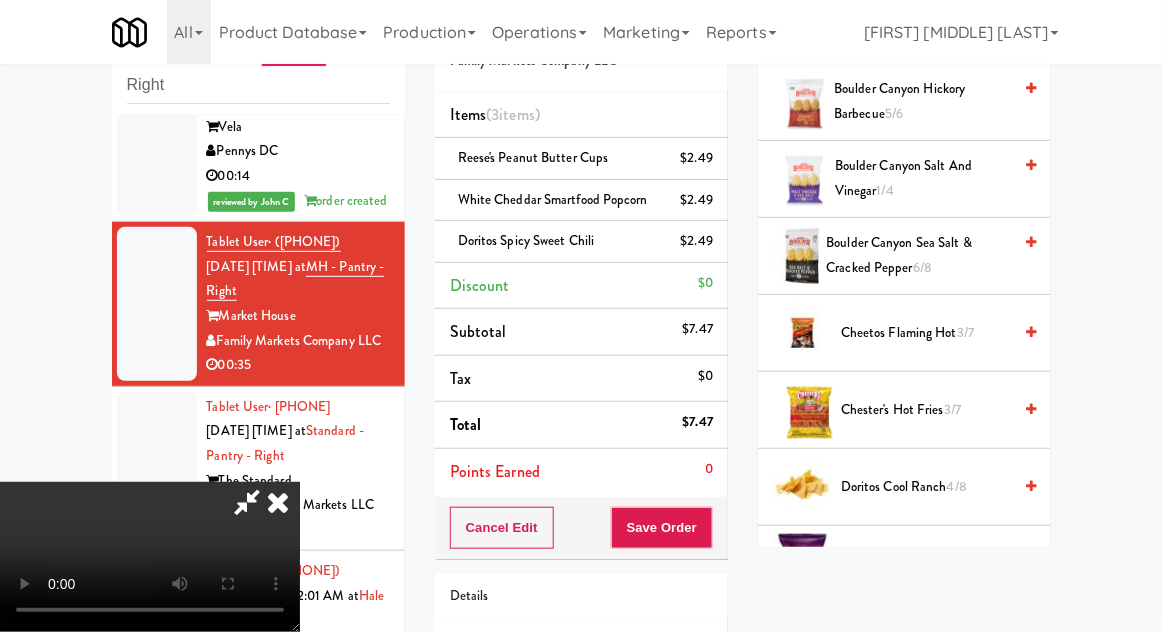 scroll, scrollTop: 0, scrollLeft: 0, axis: both 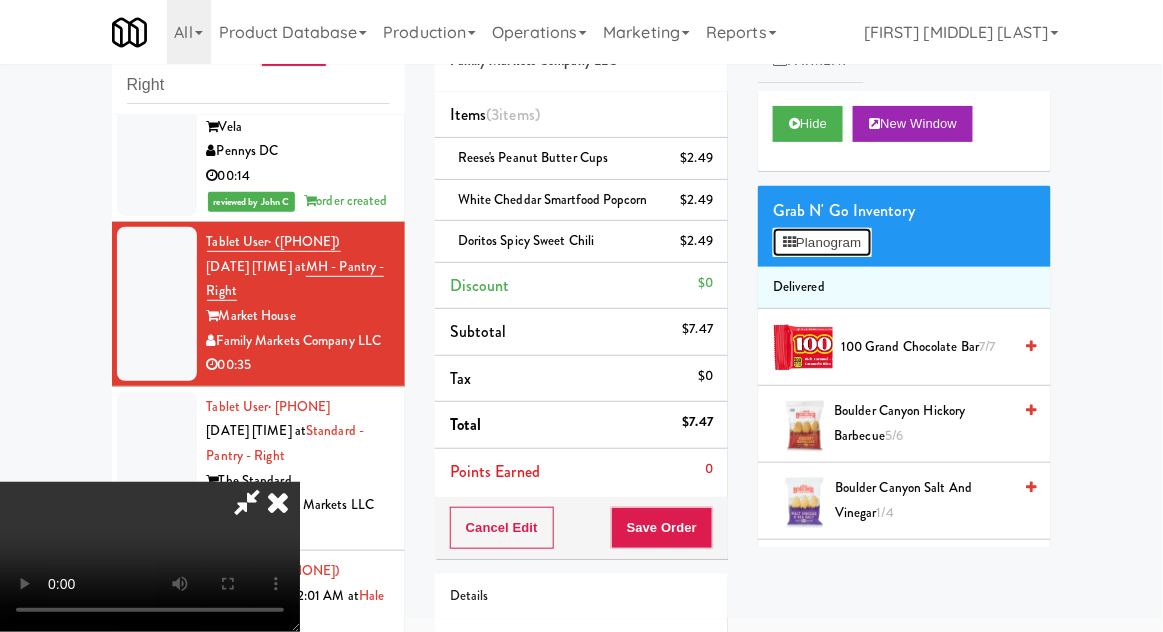 click on "Planogram" at bounding box center (822, 243) 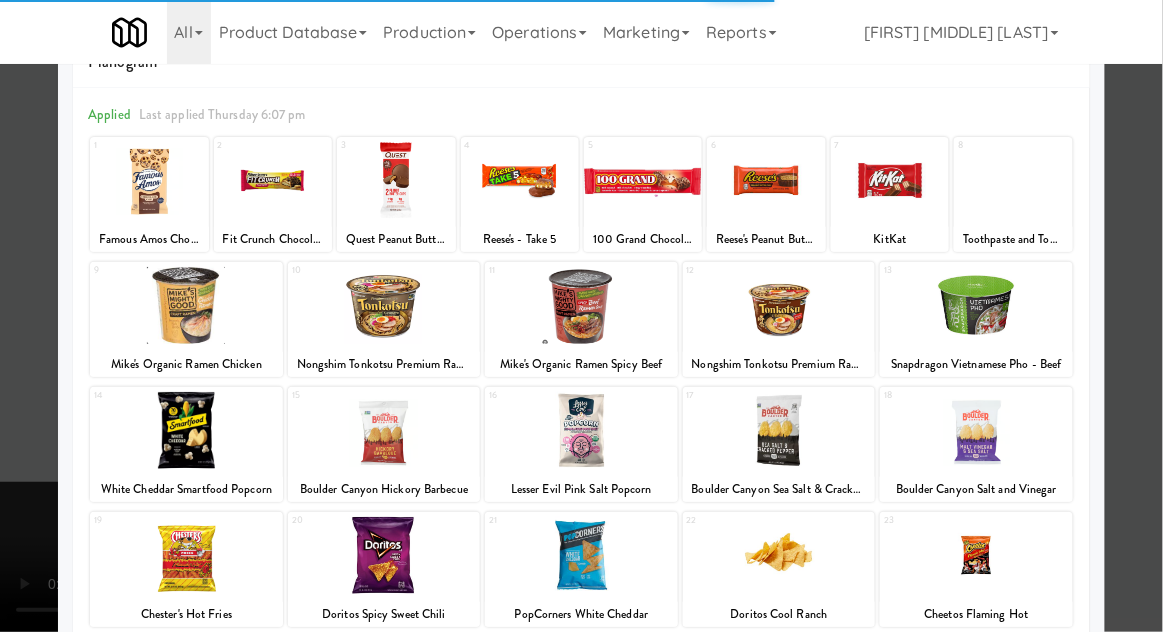 scroll, scrollTop: 61, scrollLeft: 0, axis: vertical 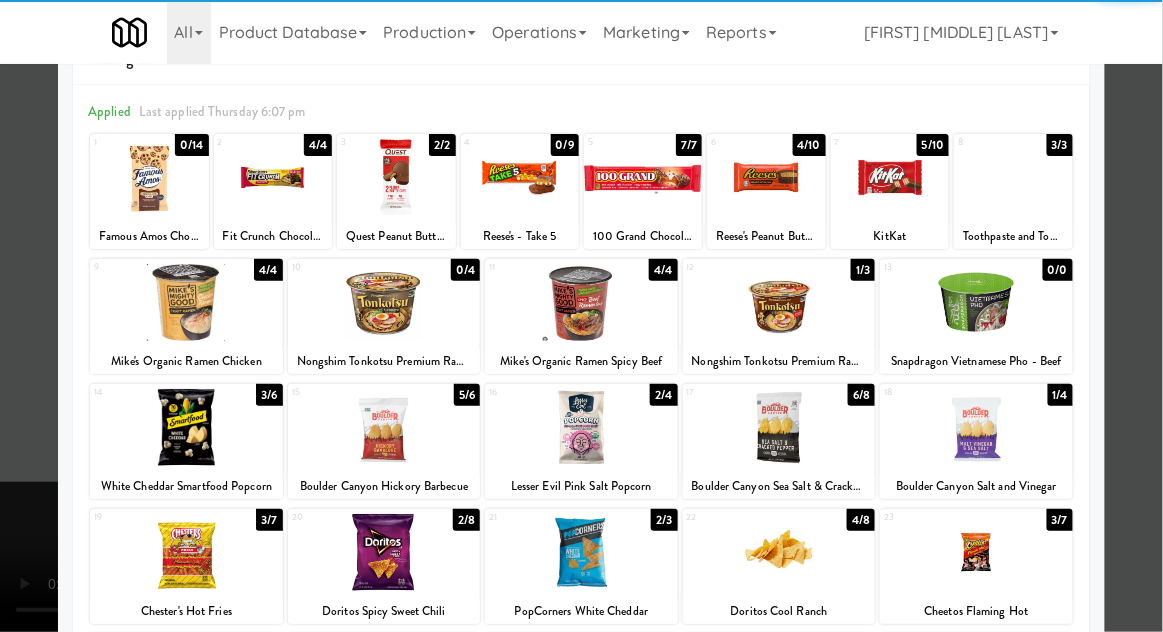 click at bounding box center [976, 552] 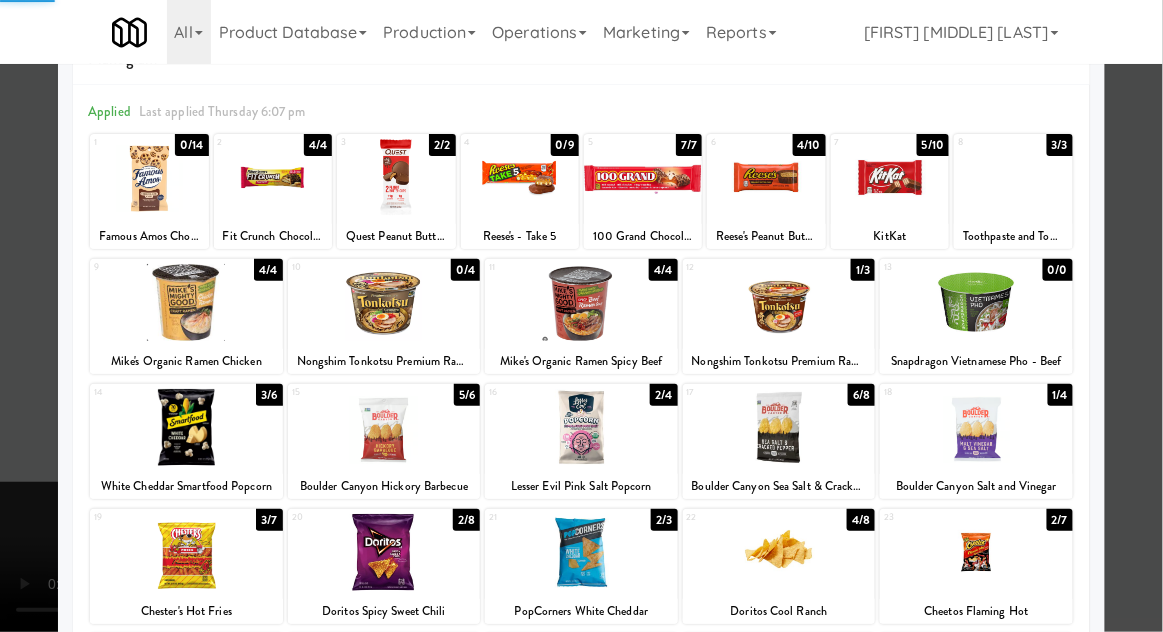 click at bounding box center (581, 316) 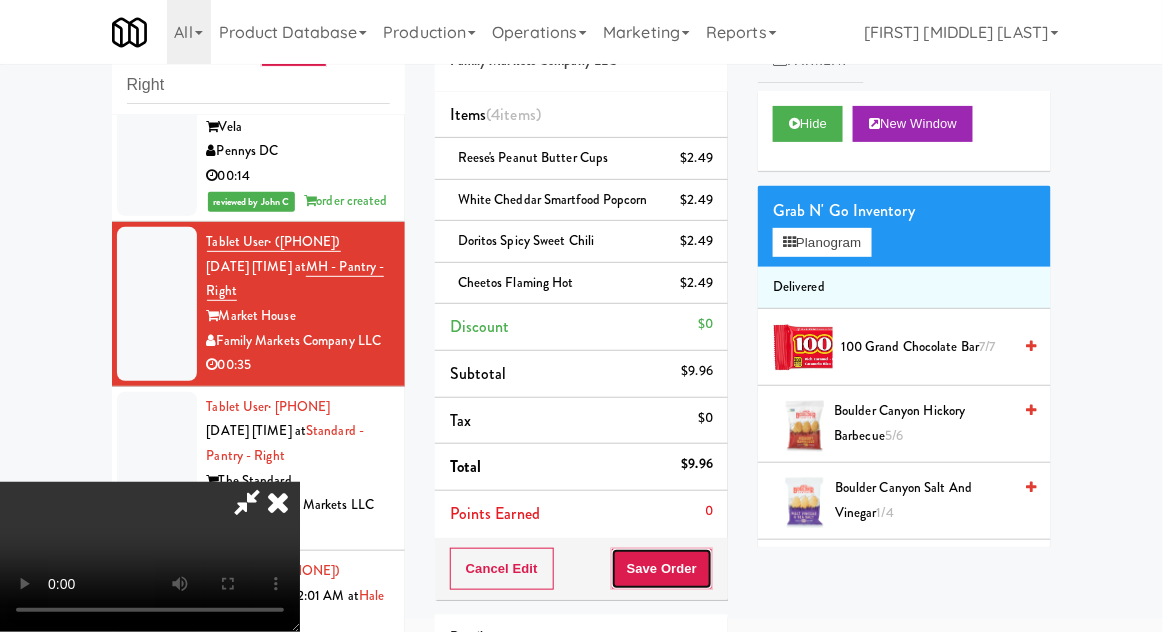 click on "Save Order" at bounding box center [662, 569] 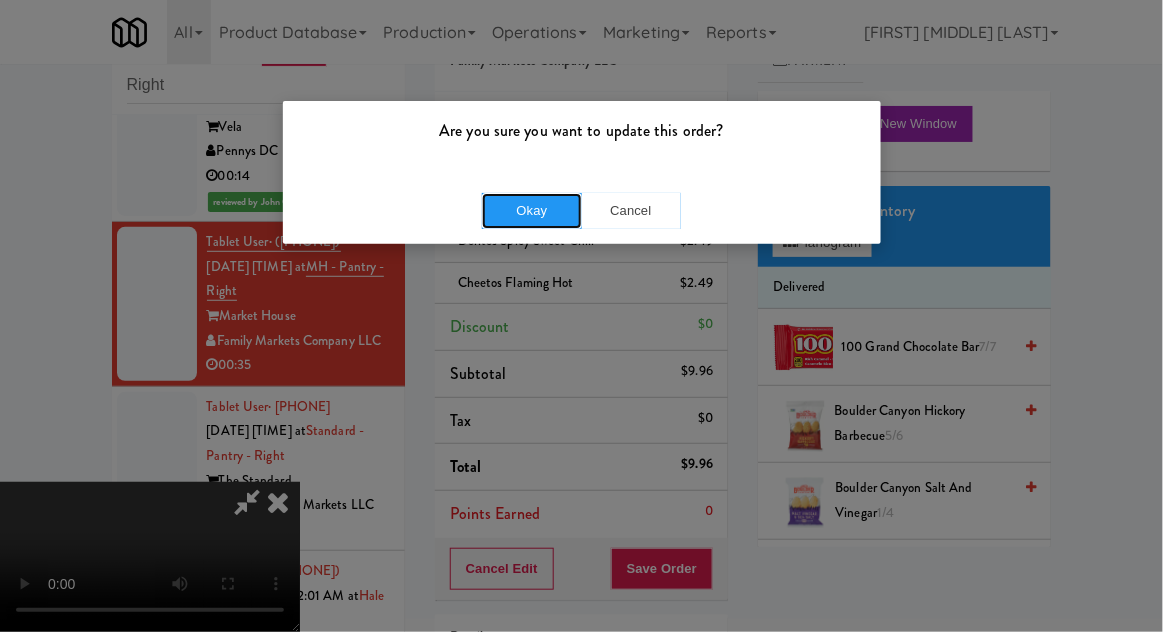 click on "Okay" at bounding box center [532, 211] 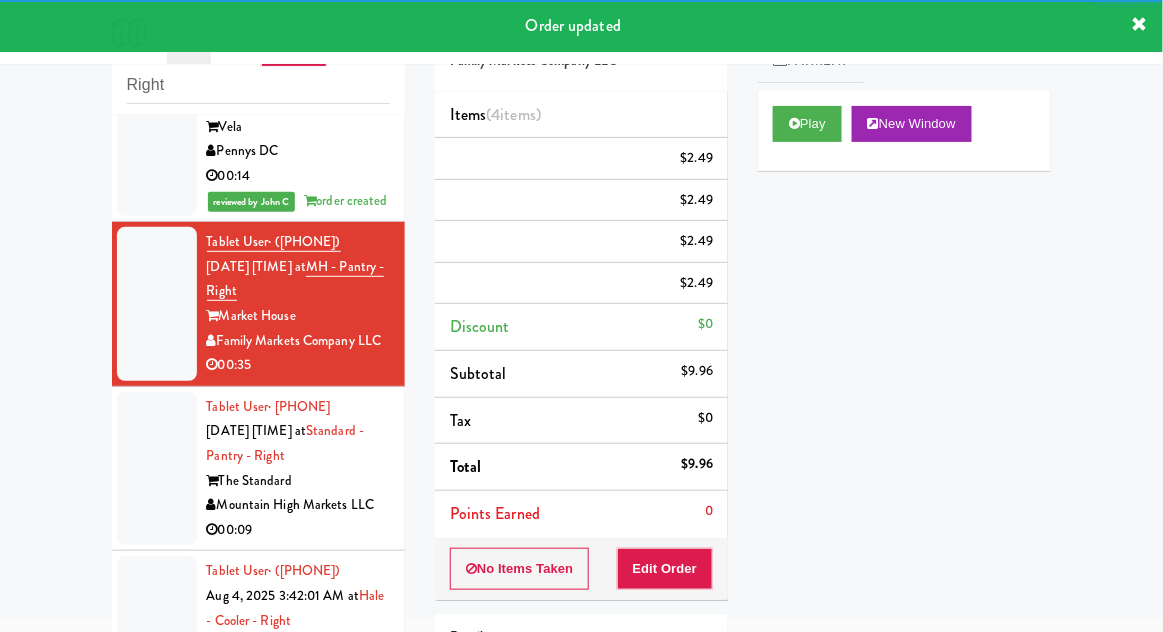 click at bounding box center [157, 469] 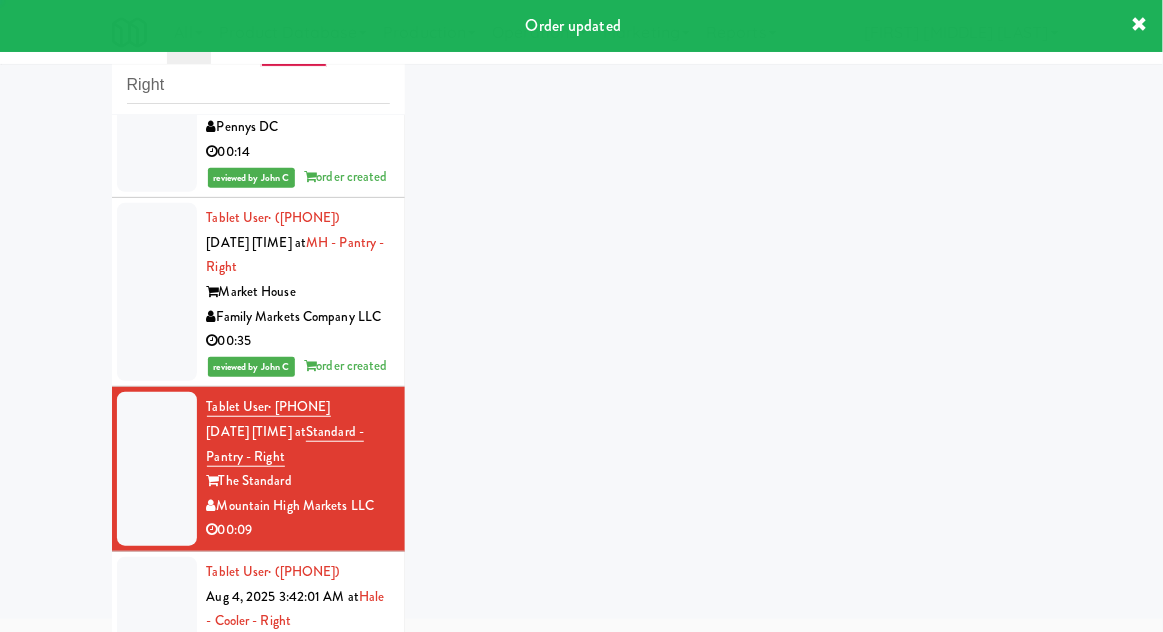 scroll, scrollTop: 319, scrollLeft: 0, axis: vertical 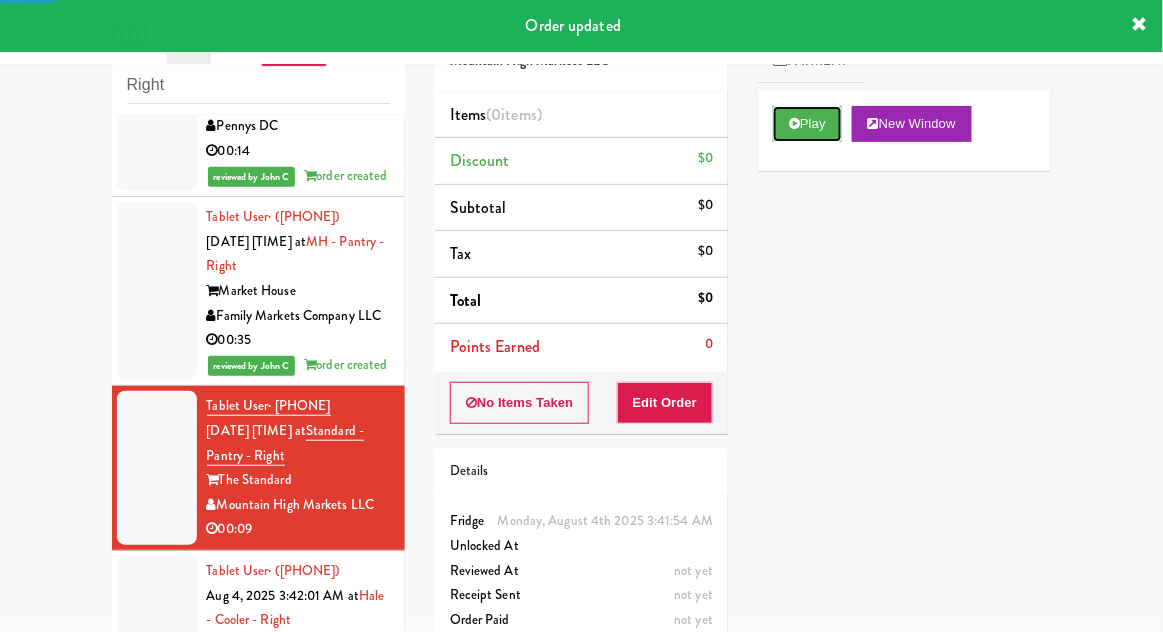 click on "Play" at bounding box center (807, 124) 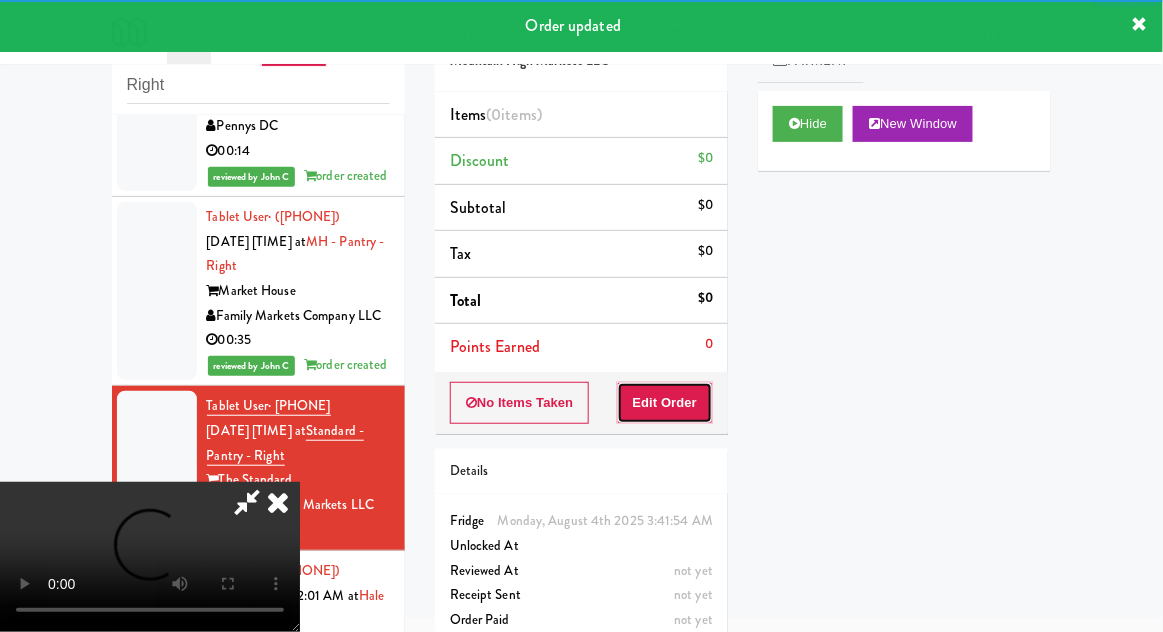 click on "Edit Order" at bounding box center [665, 403] 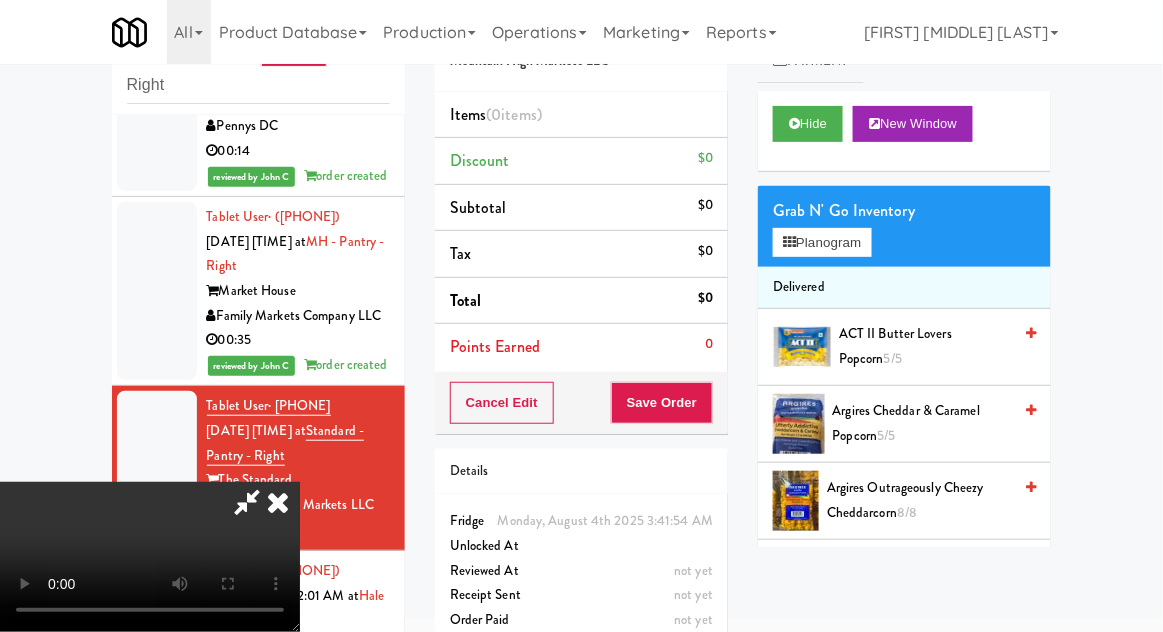 type 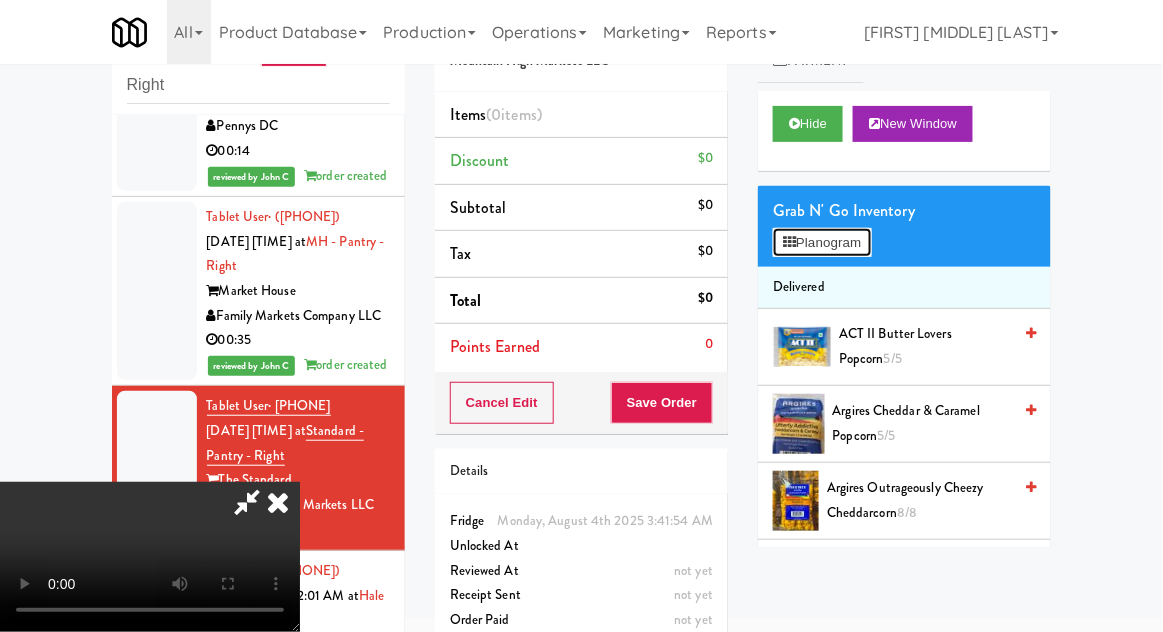 click on "Planogram" at bounding box center [822, 243] 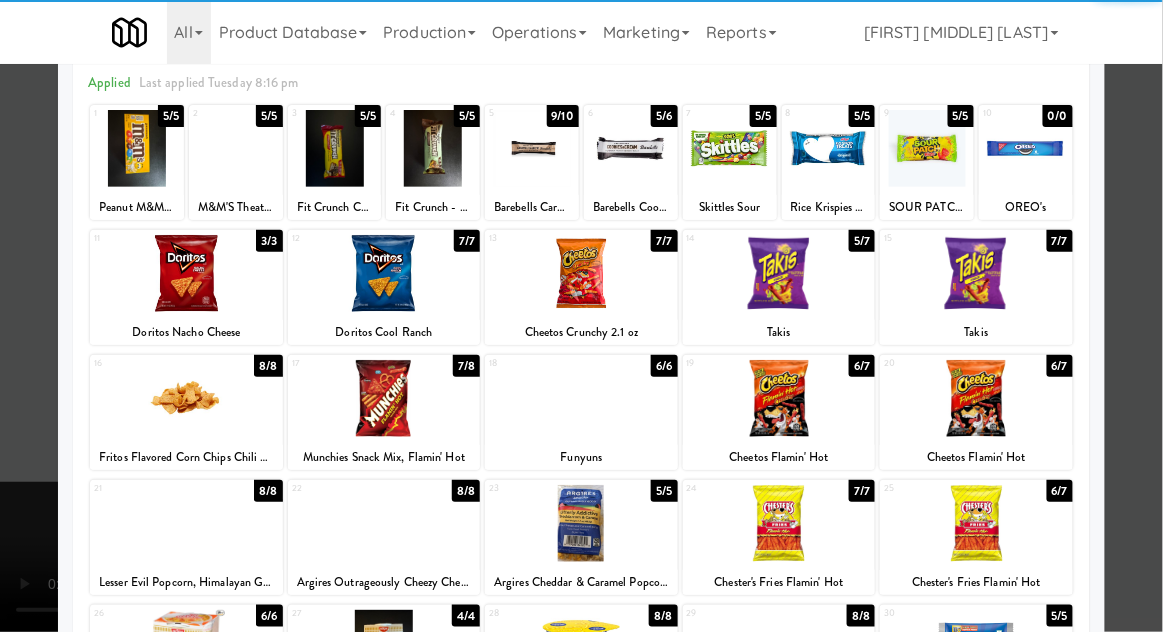 scroll, scrollTop: 253, scrollLeft: 0, axis: vertical 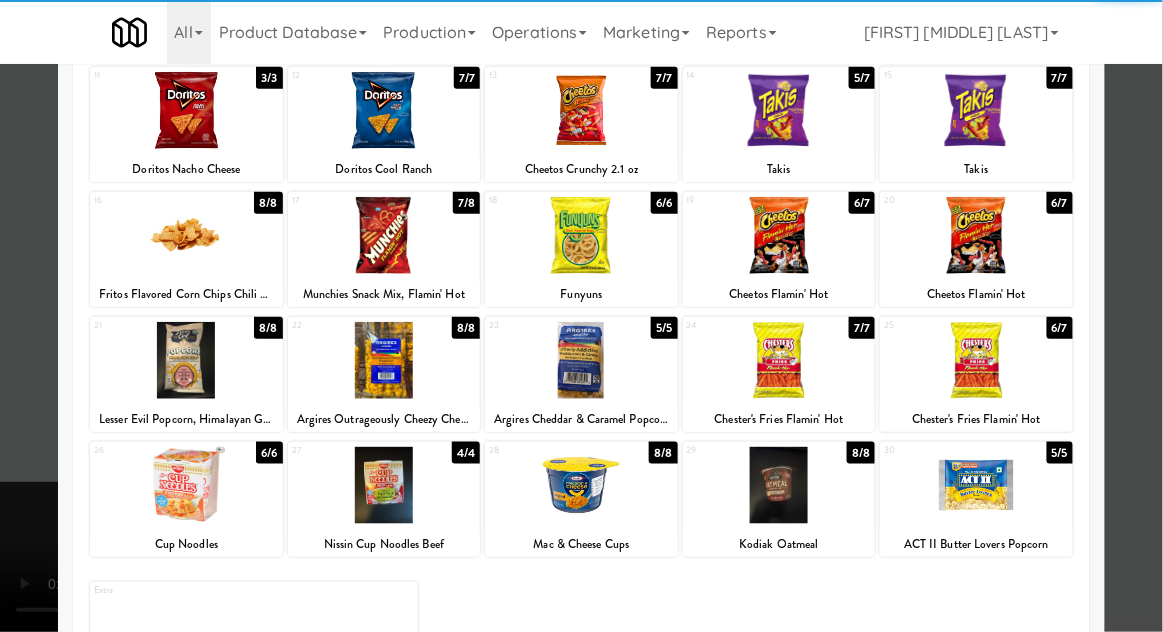 click at bounding box center [384, 485] 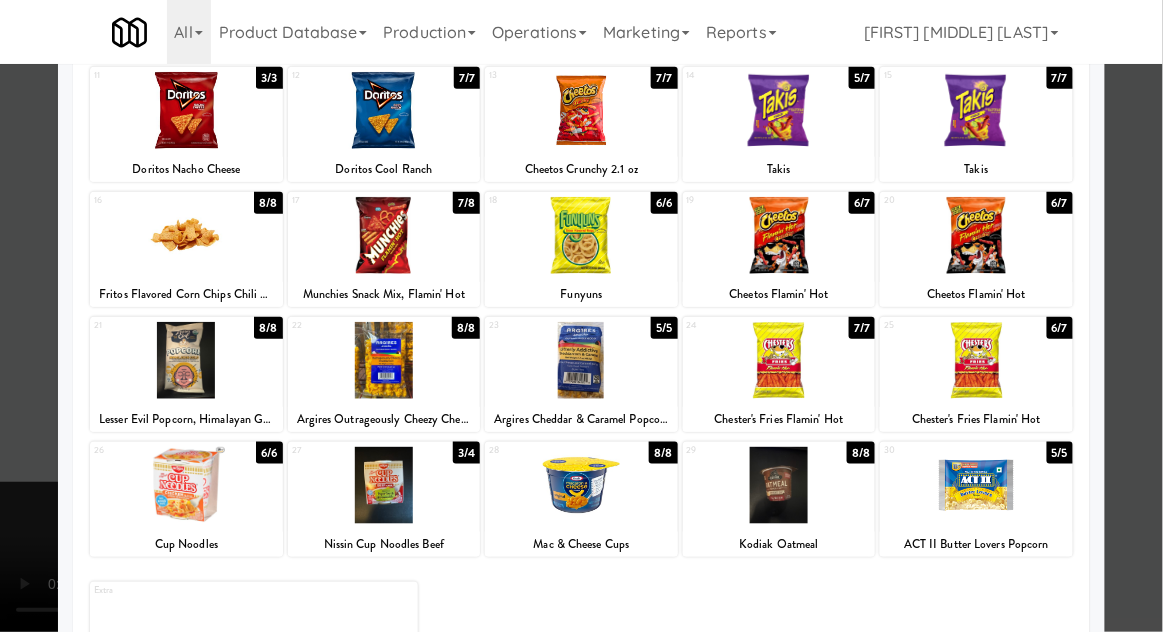 click at bounding box center [581, 316] 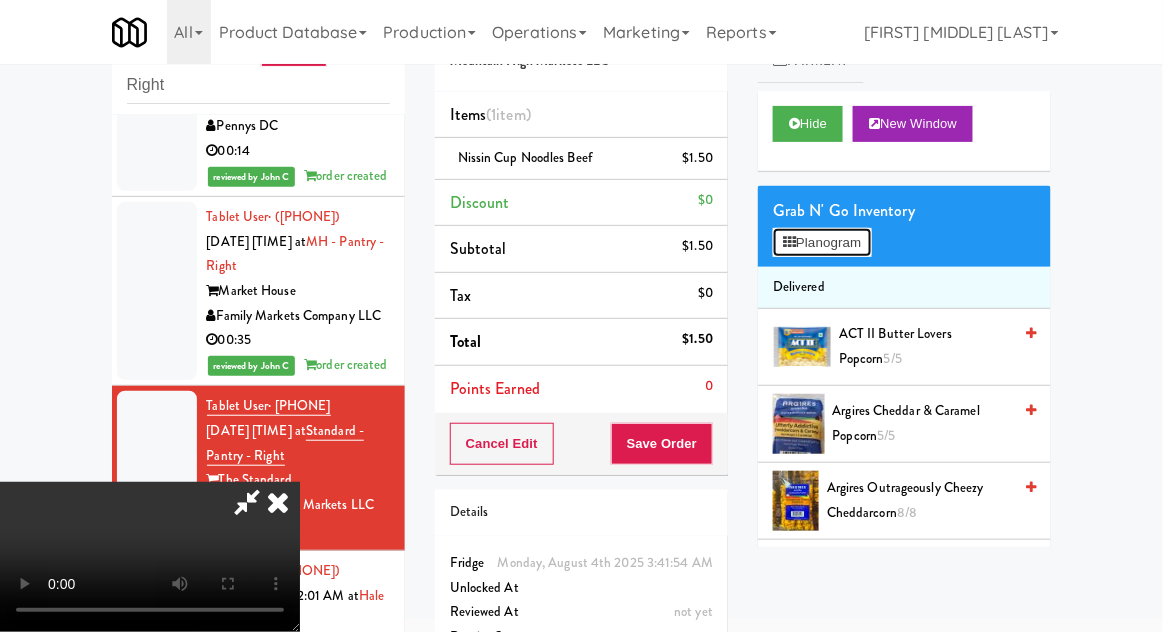 click on "Planogram" at bounding box center [822, 243] 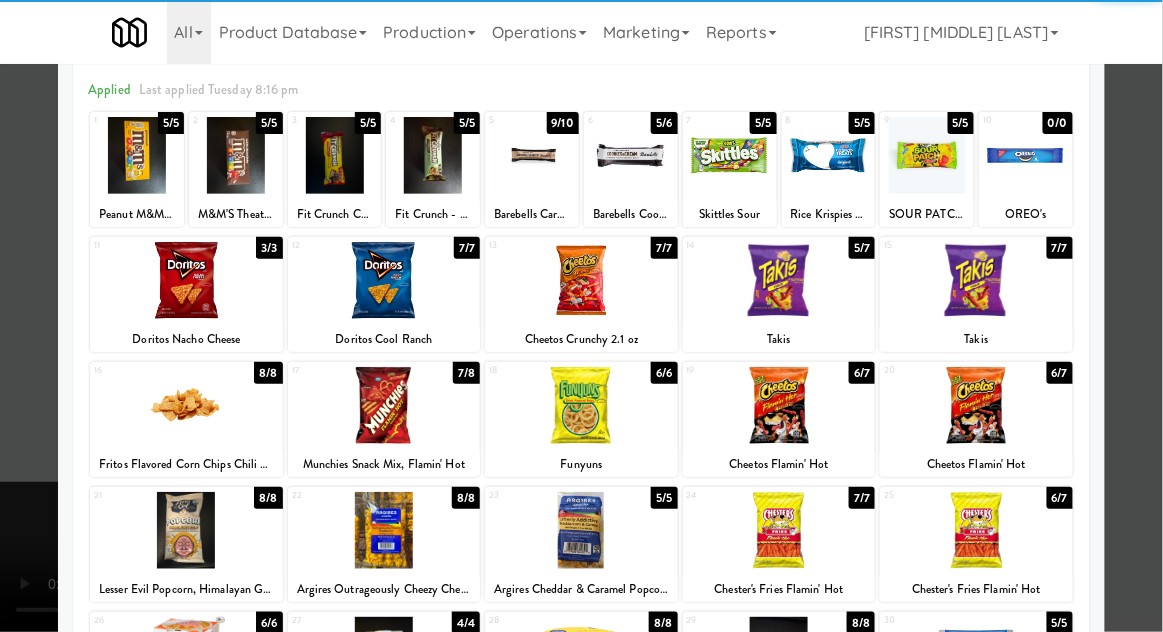 scroll, scrollTop: 253, scrollLeft: 0, axis: vertical 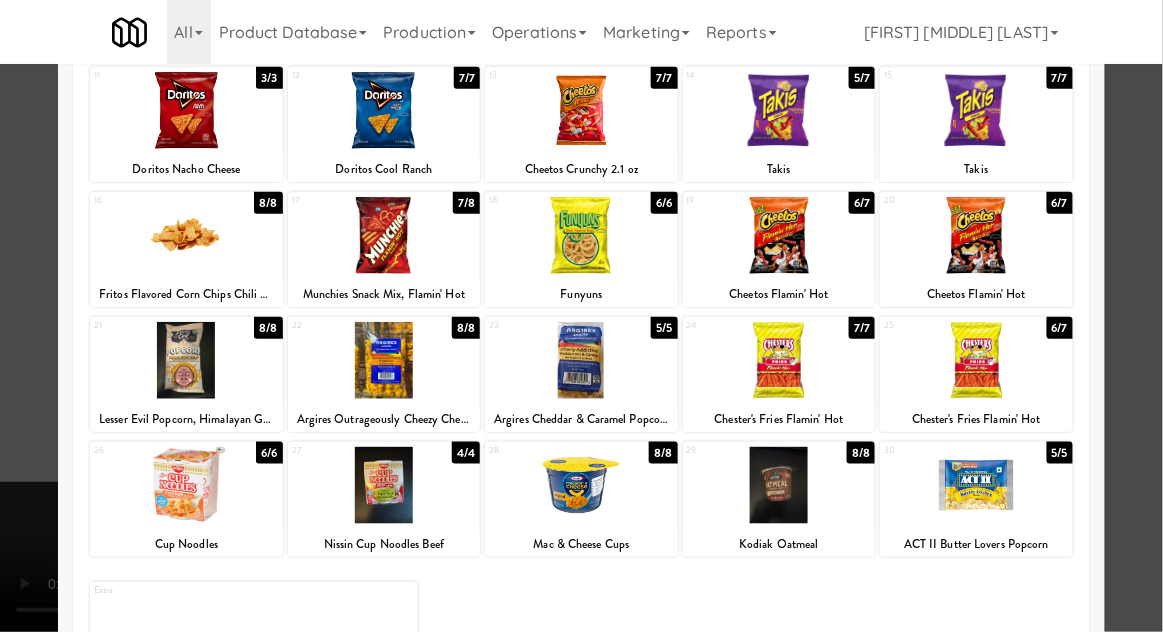 click at bounding box center [186, 485] 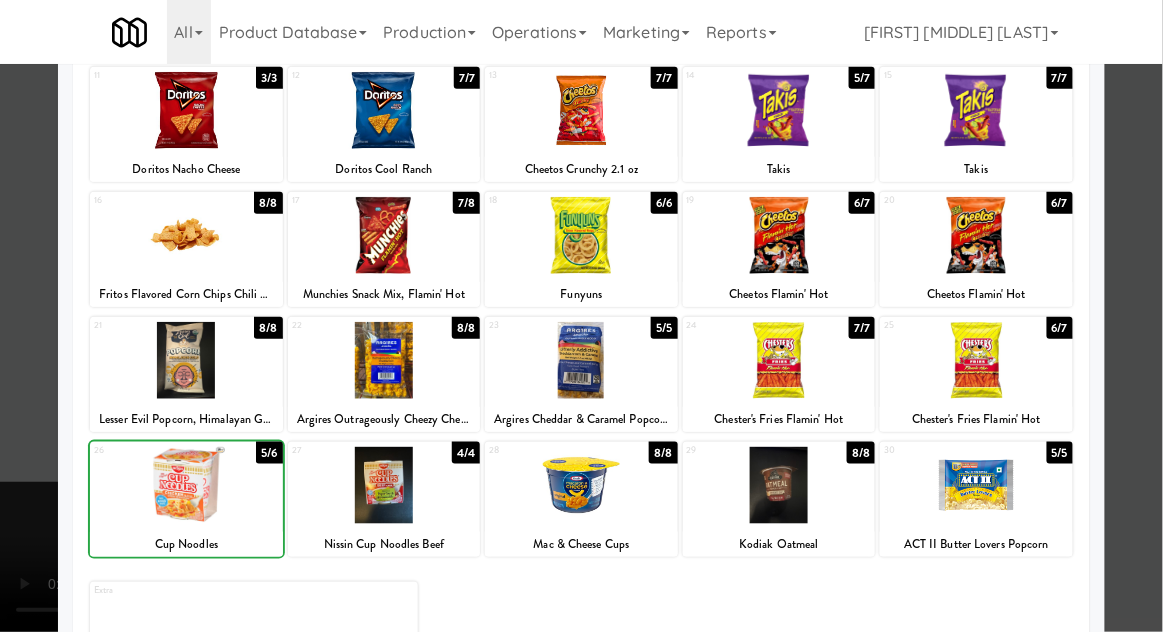 click at bounding box center [581, 316] 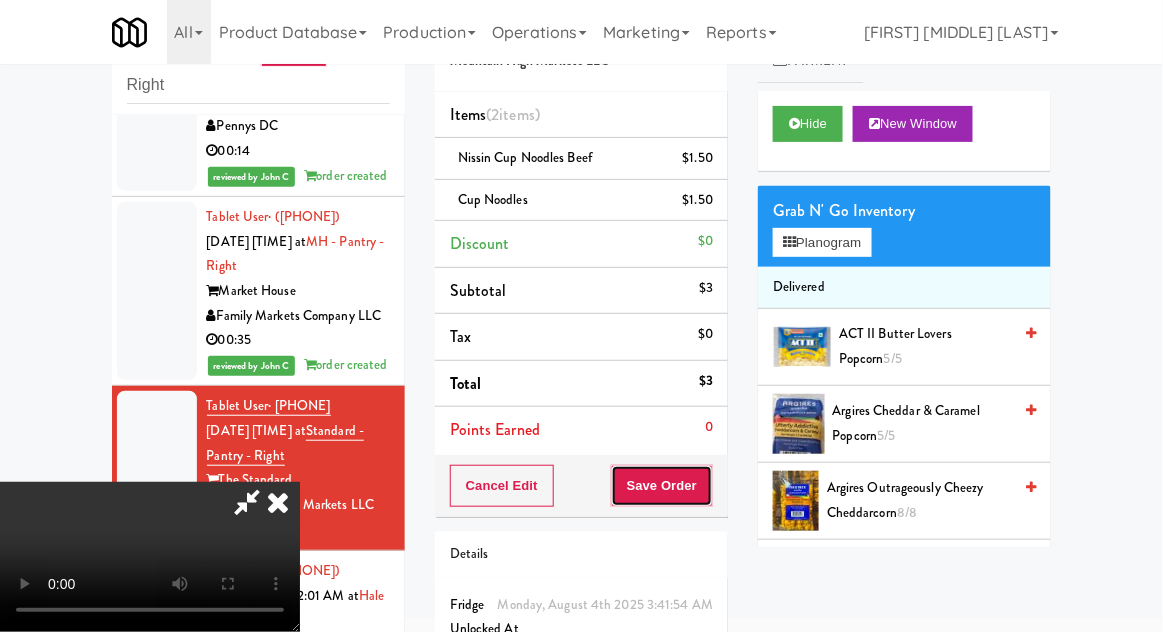 click on "Save Order" at bounding box center [662, 486] 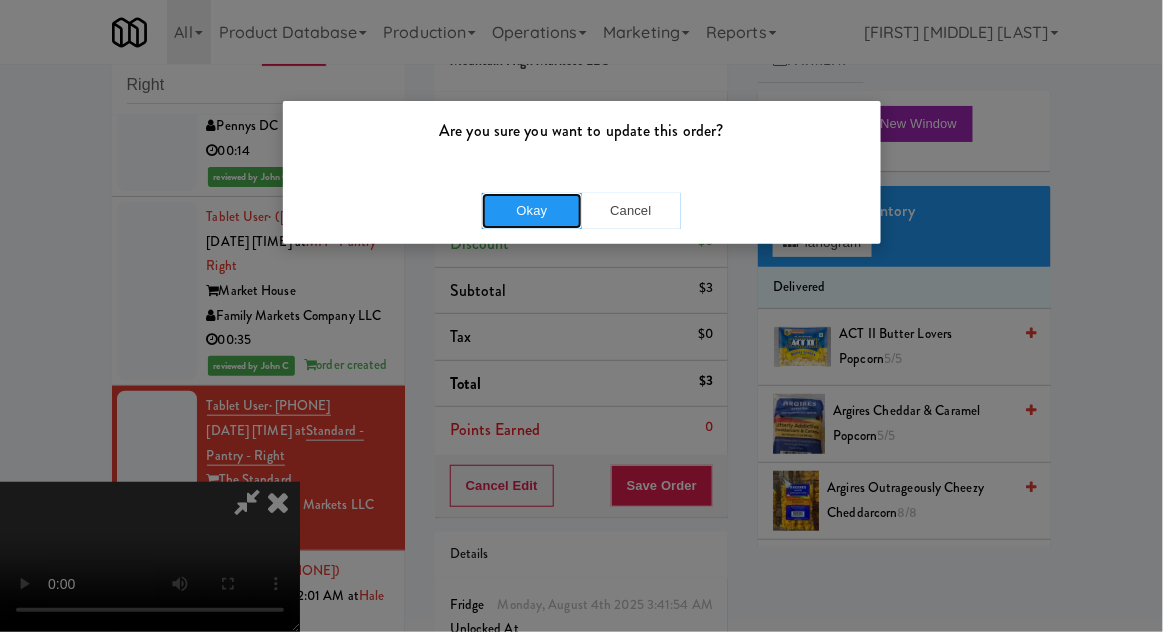 click on "Okay" at bounding box center (532, 211) 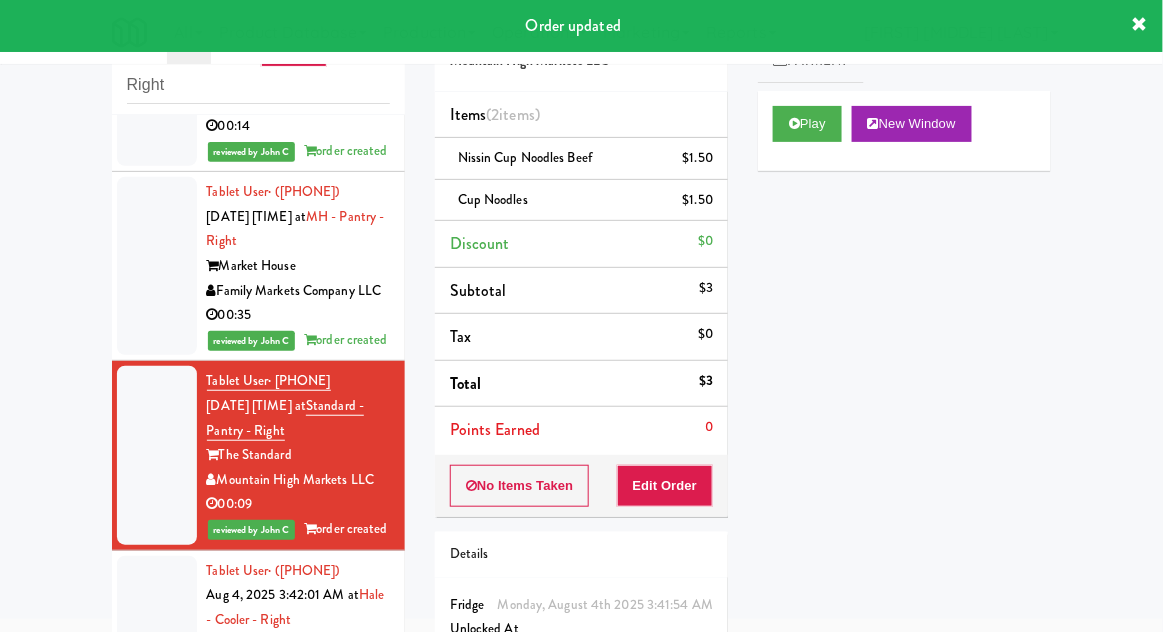 click at bounding box center (157, 633) 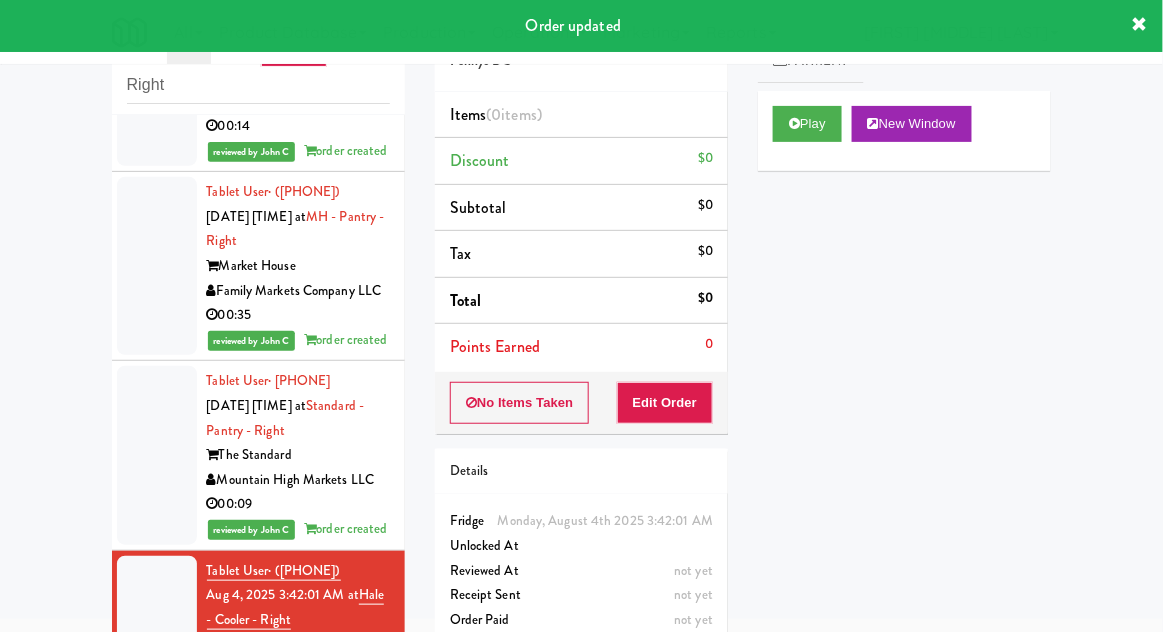 scroll, scrollTop: 369, scrollLeft: 0, axis: vertical 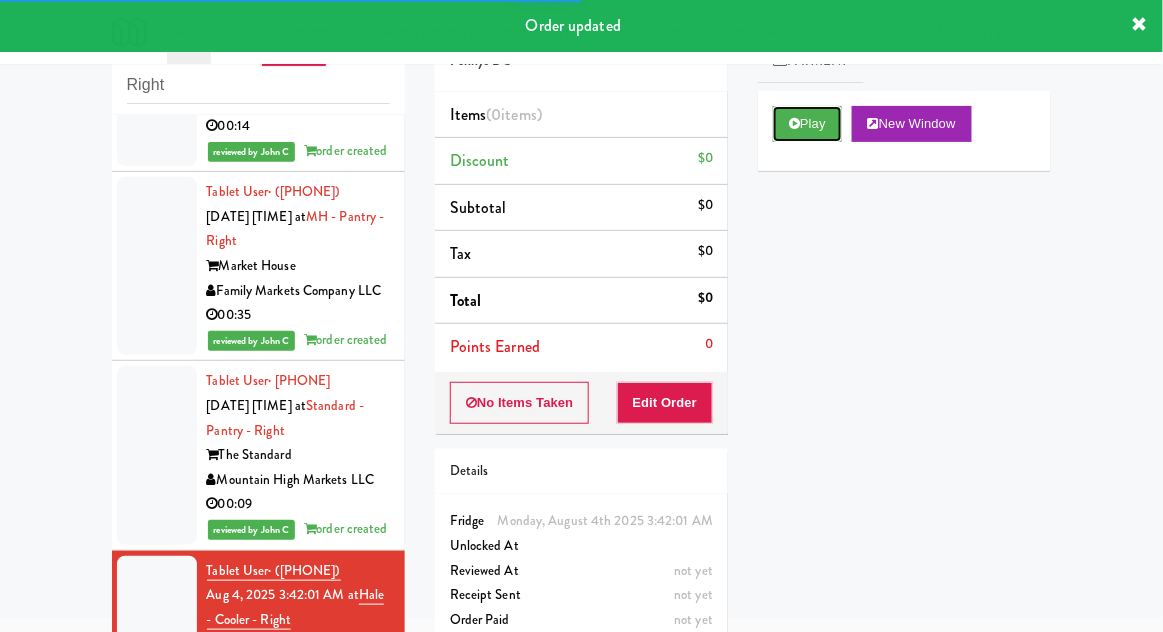 click on "Play" at bounding box center [807, 124] 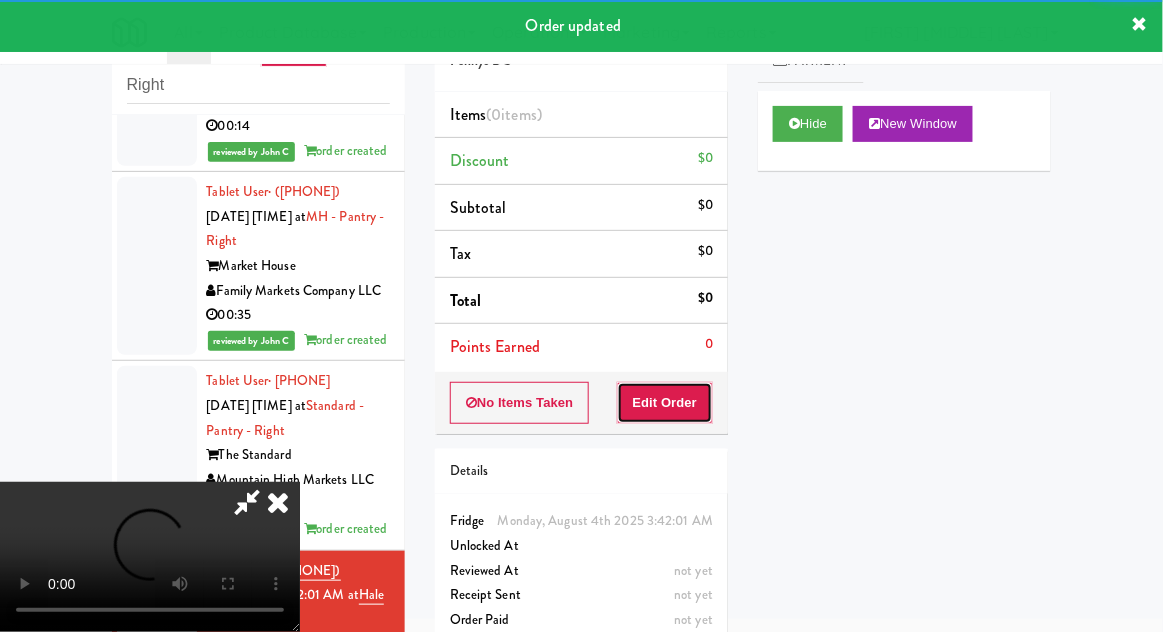 click on "Edit Order" at bounding box center [665, 403] 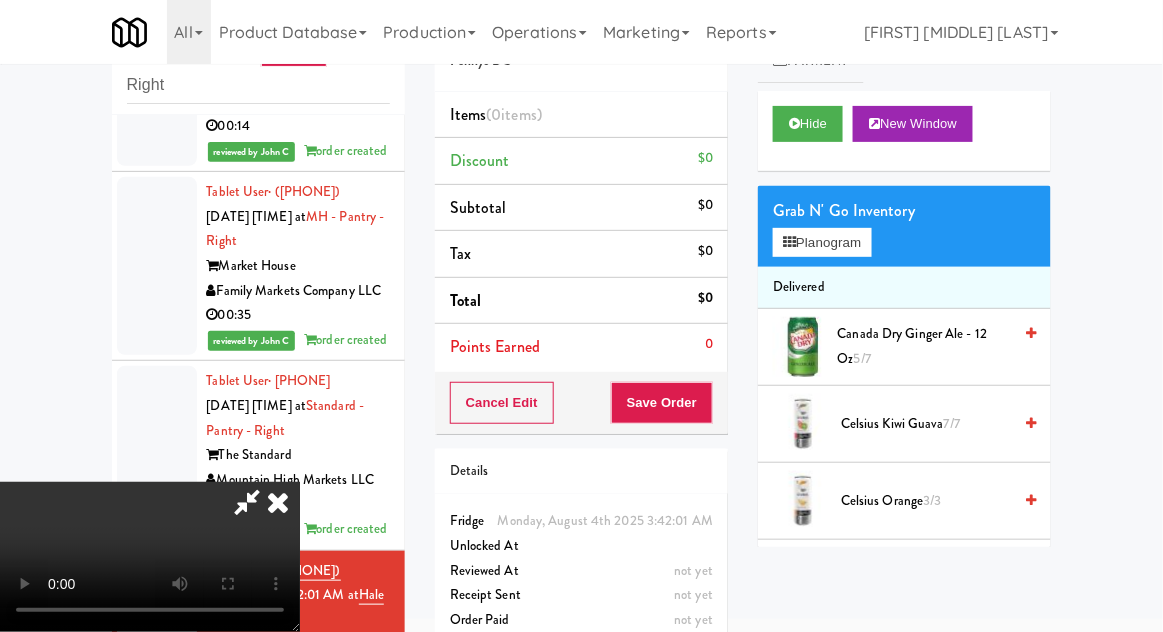 type 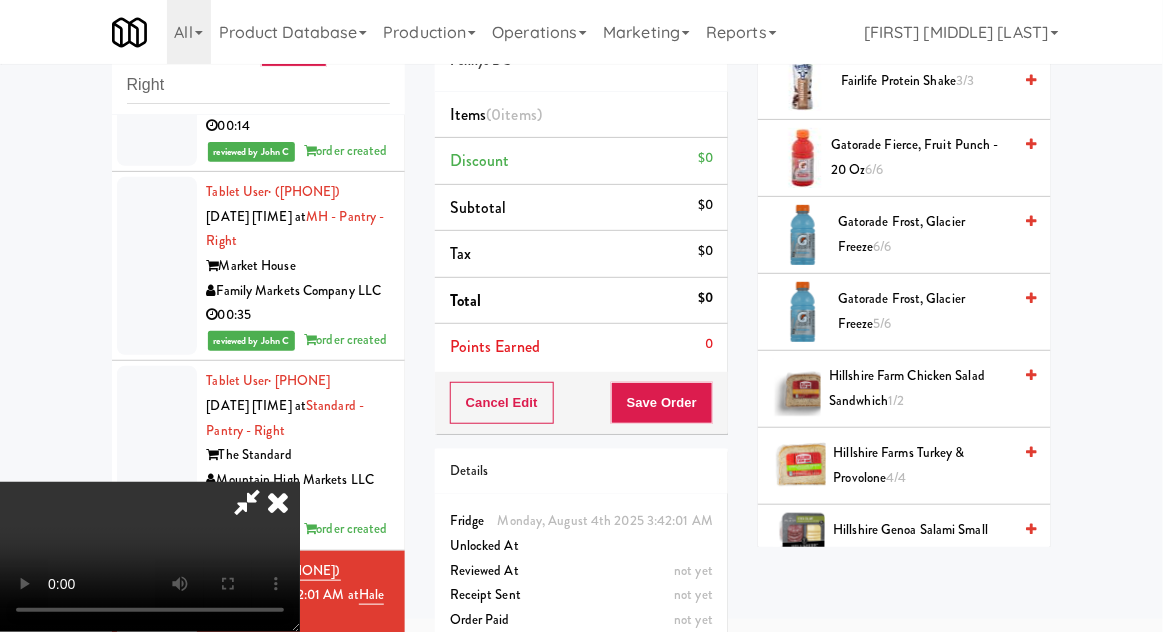 scroll, scrollTop: 1229, scrollLeft: 0, axis: vertical 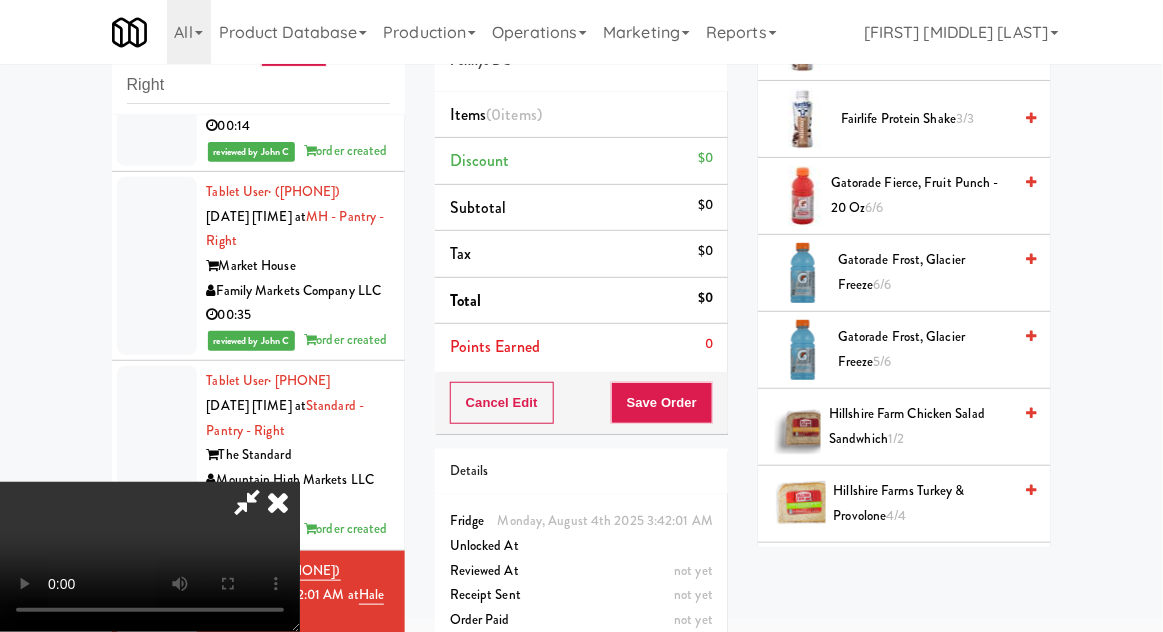 click on "Gatorade Frost, Glacier Freeze  6/6" at bounding box center (904, 273) 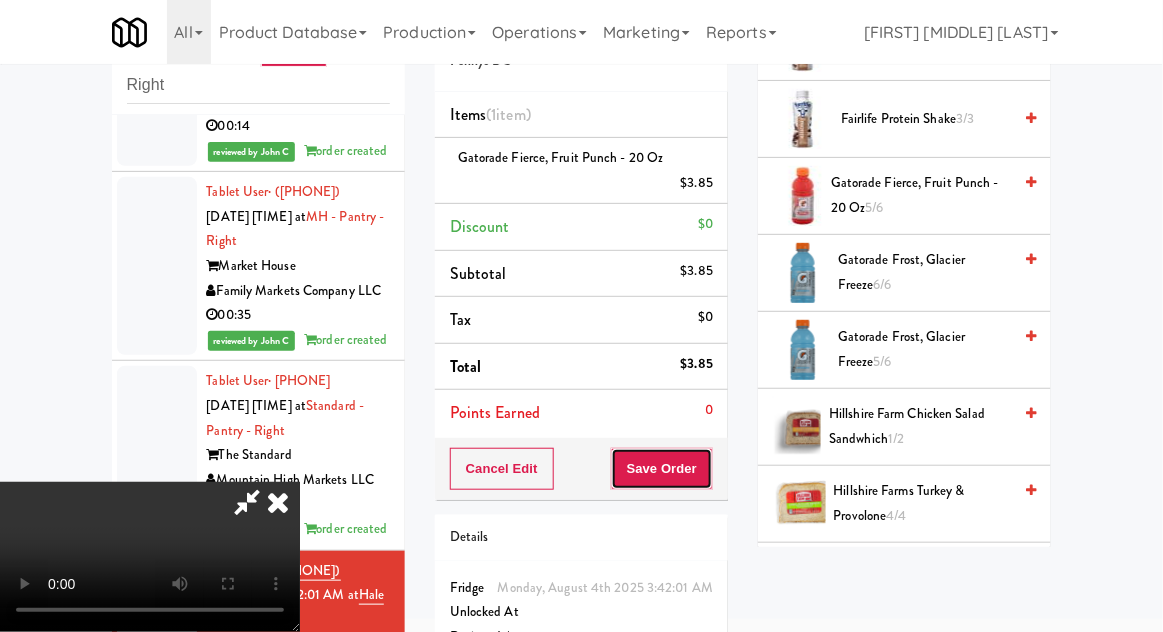 click on "Save Order" at bounding box center [662, 469] 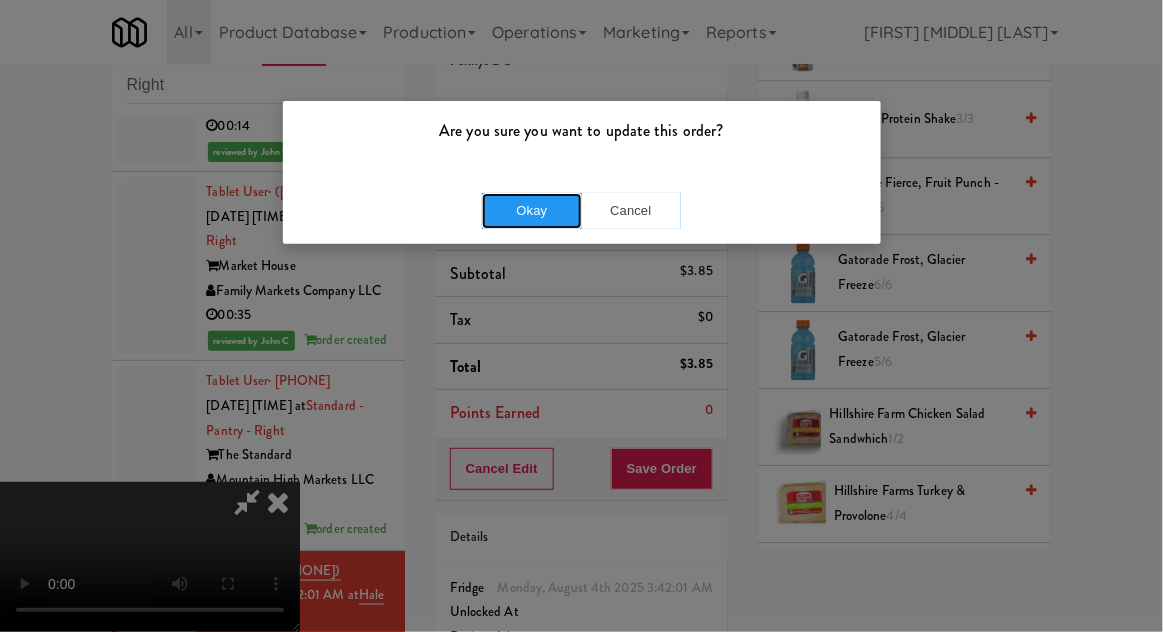 click on "Okay" at bounding box center (532, 211) 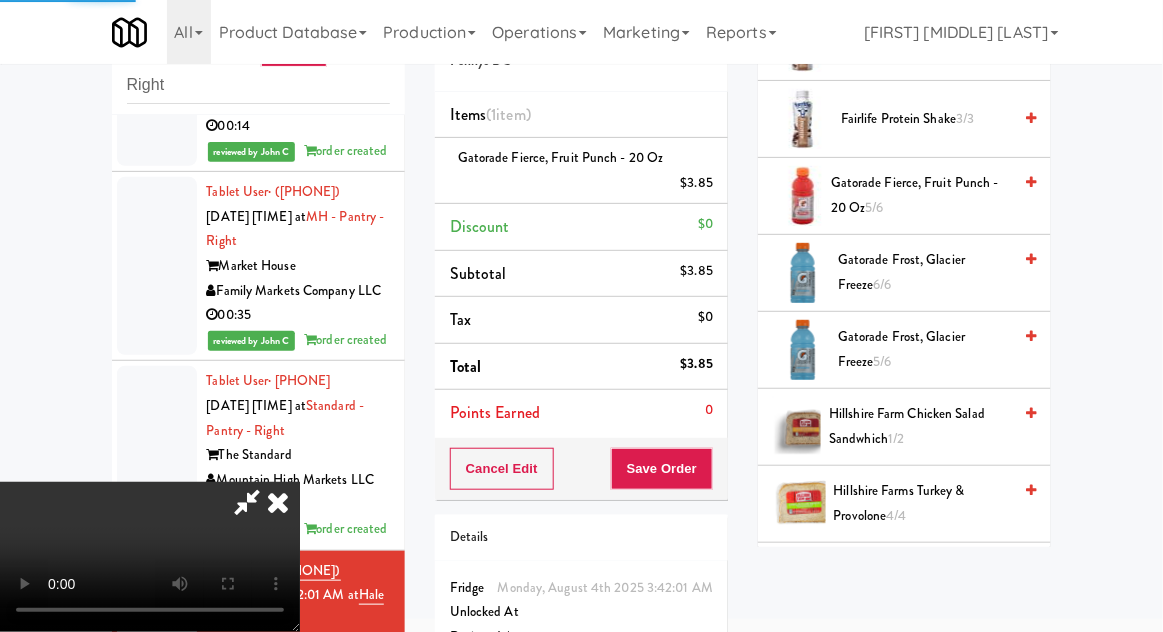 scroll, scrollTop: 197, scrollLeft: 0, axis: vertical 